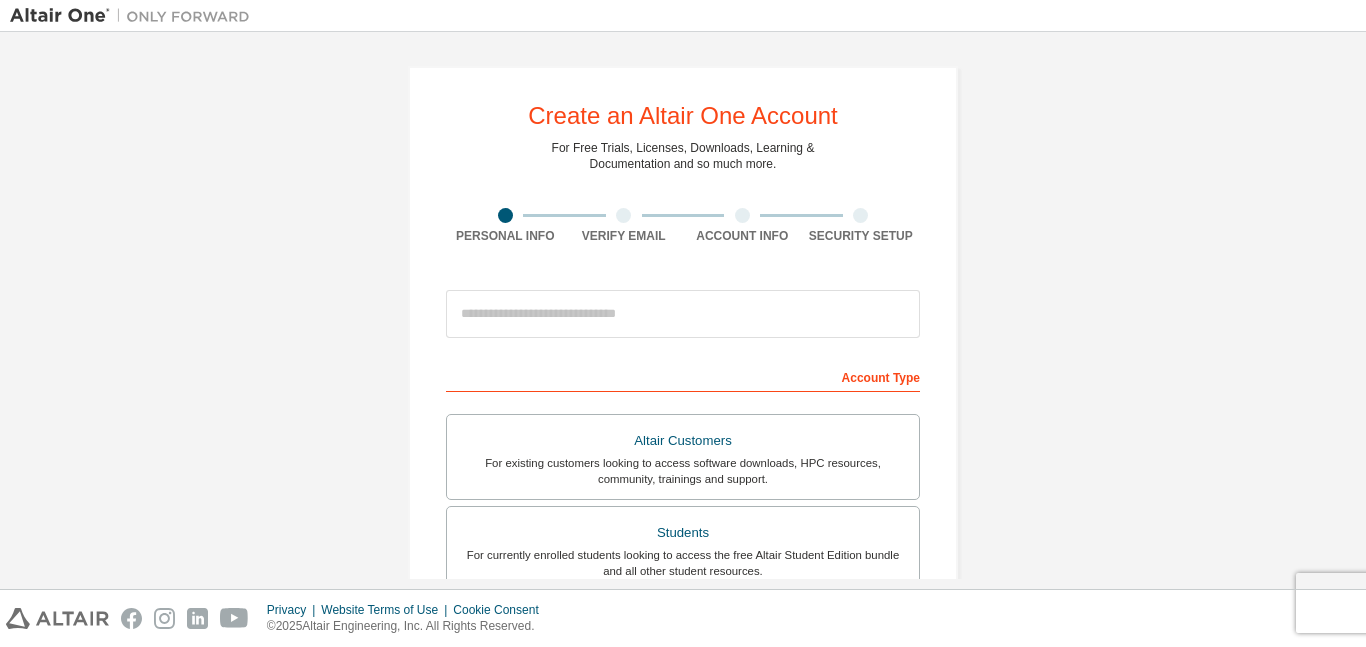 scroll, scrollTop: 0, scrollLeft: 0, axis: both 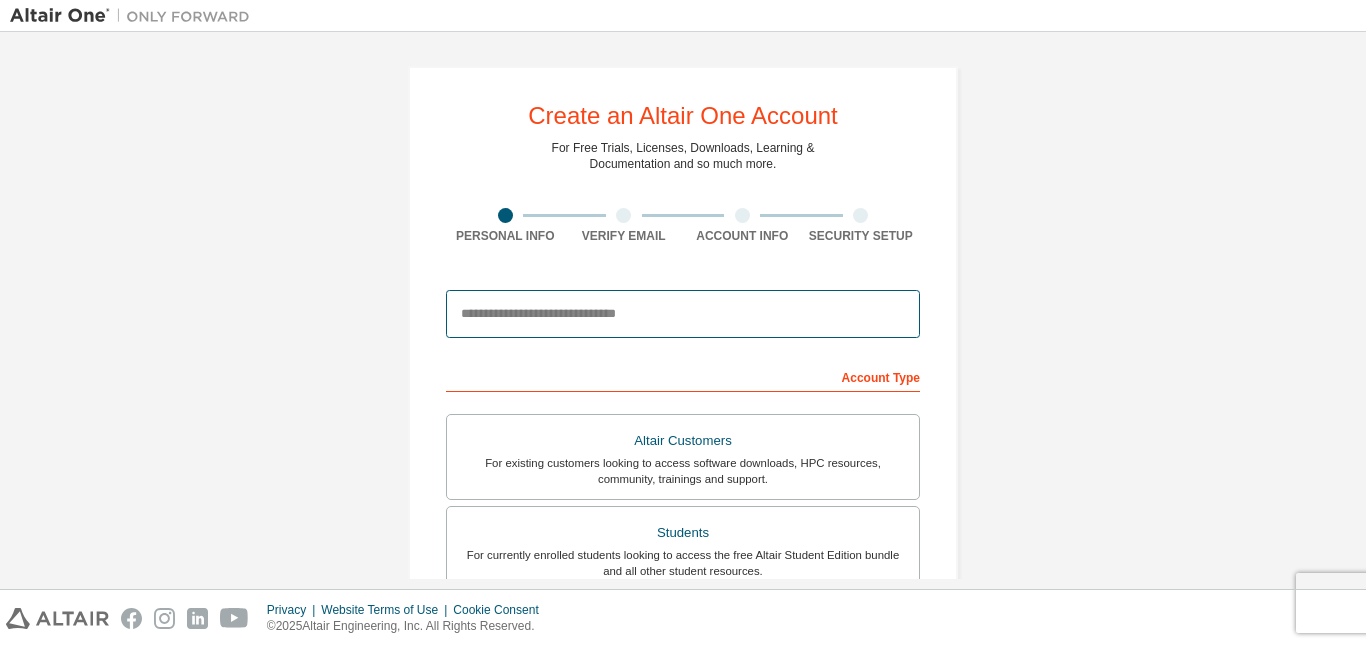 click at bounding box center [683, 314] 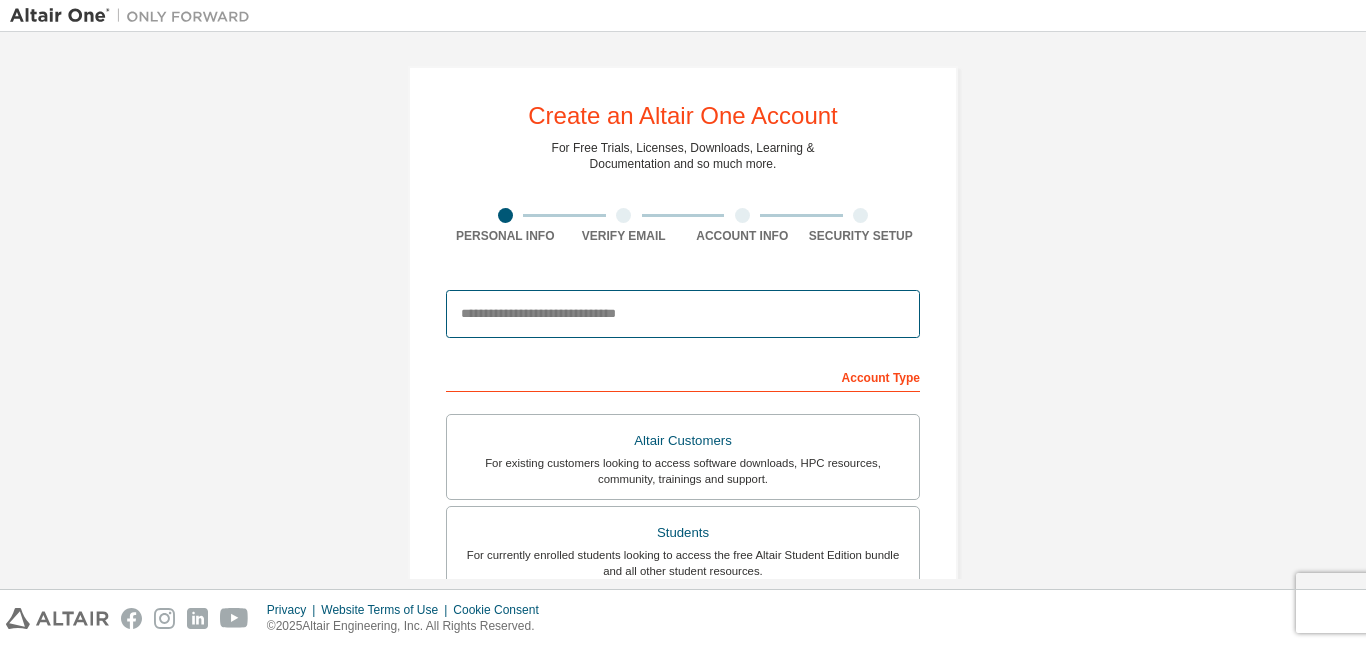 type on "**********" 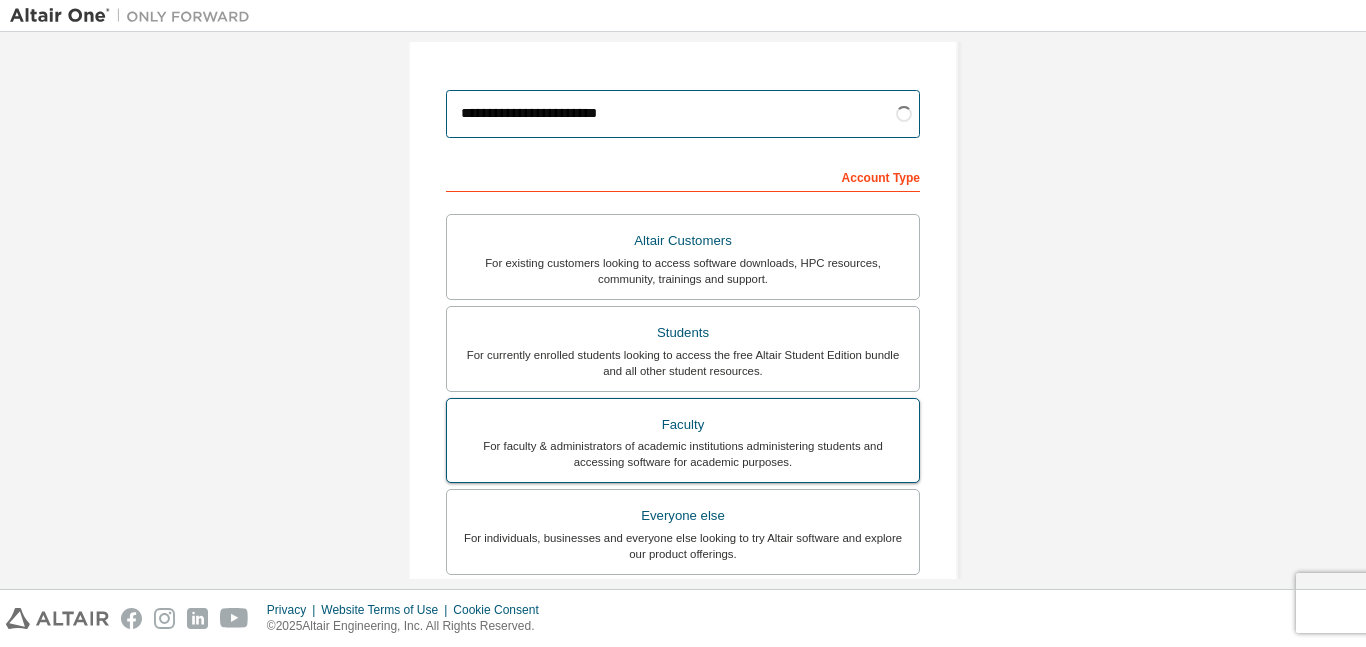 scroll, scrollTop: 300, scrollLeft: 0, axis: vertical 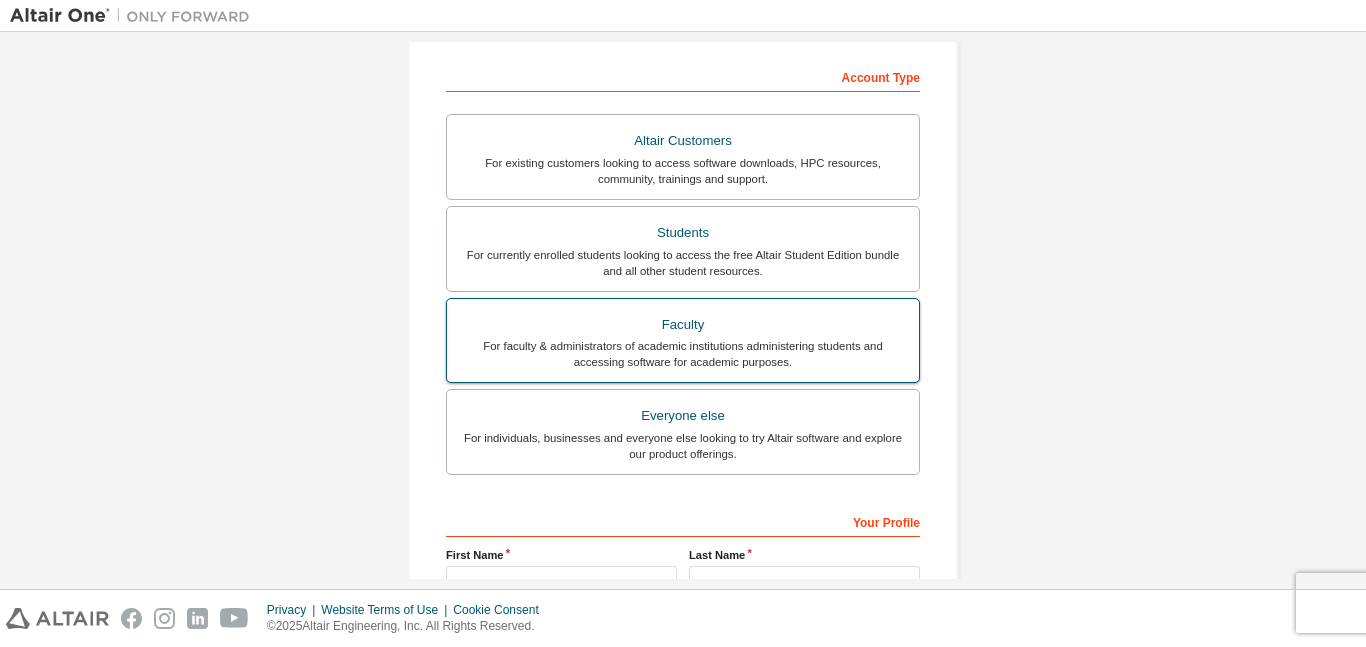 click on "Faculty" at bounding box center (683, 325) 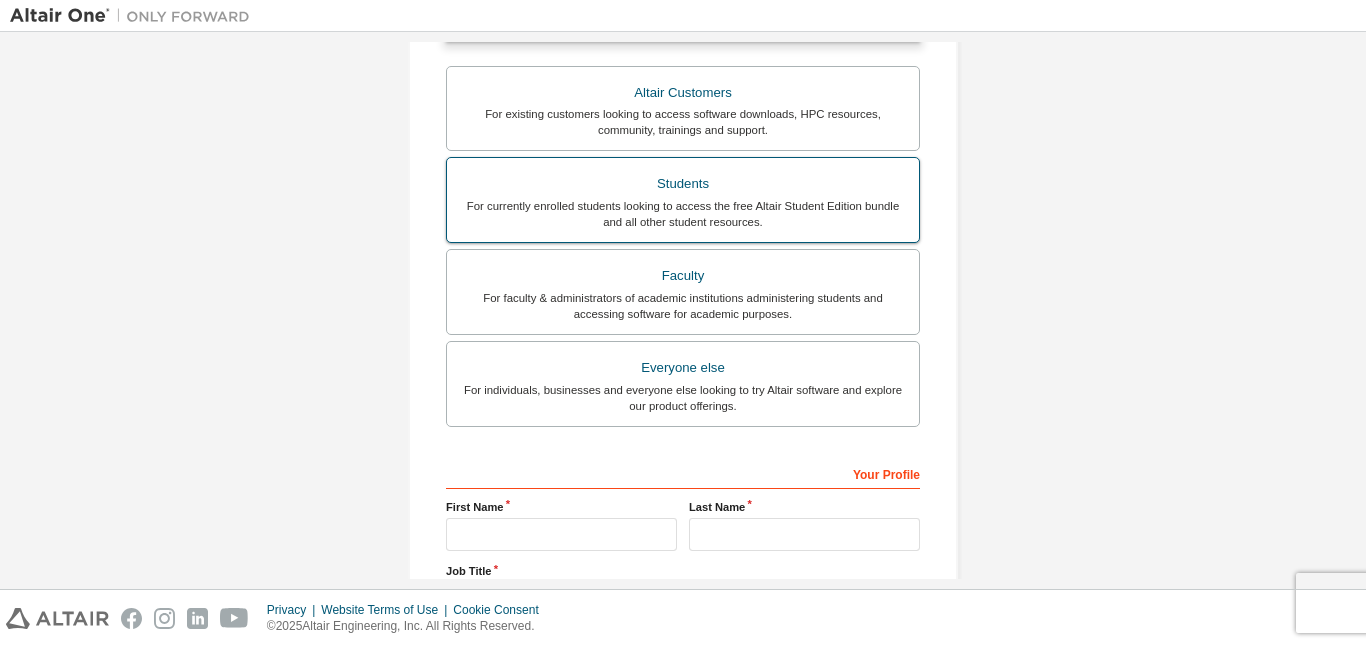 scroll, scrollTop: 500, scrollLeft: 0, axis: vertical 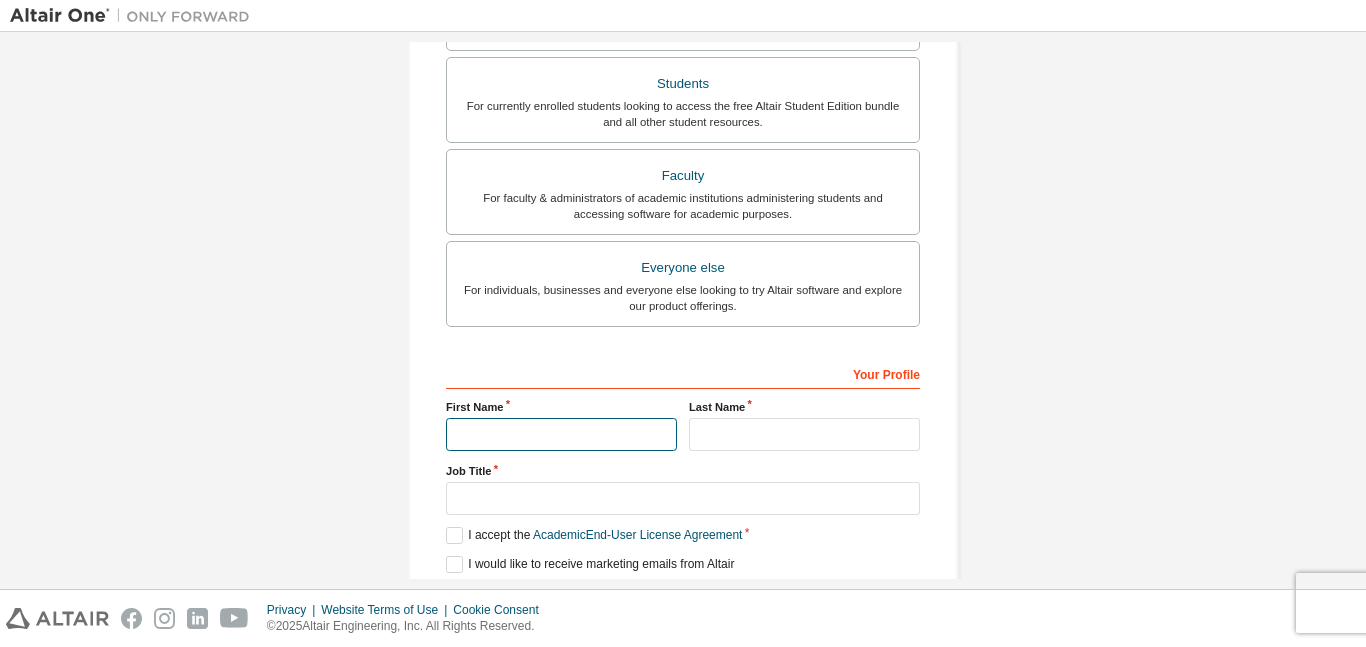 click at bounding box center [561, 434] 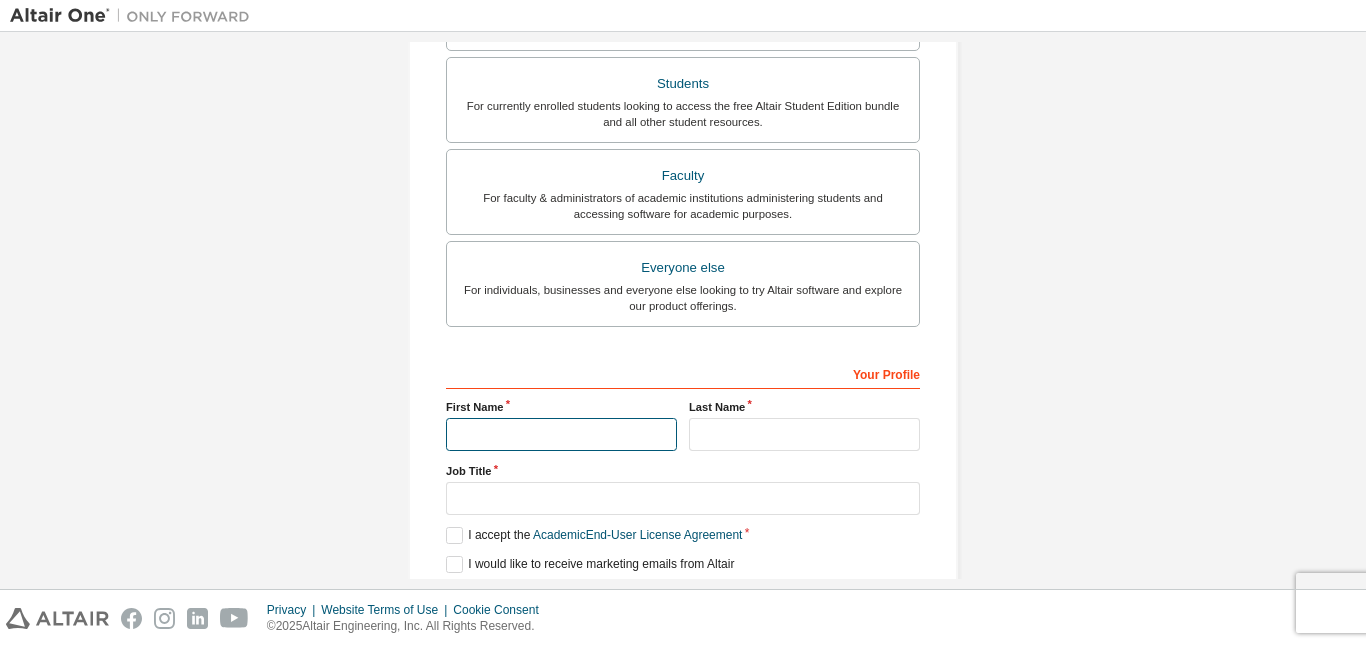 type on "**********" 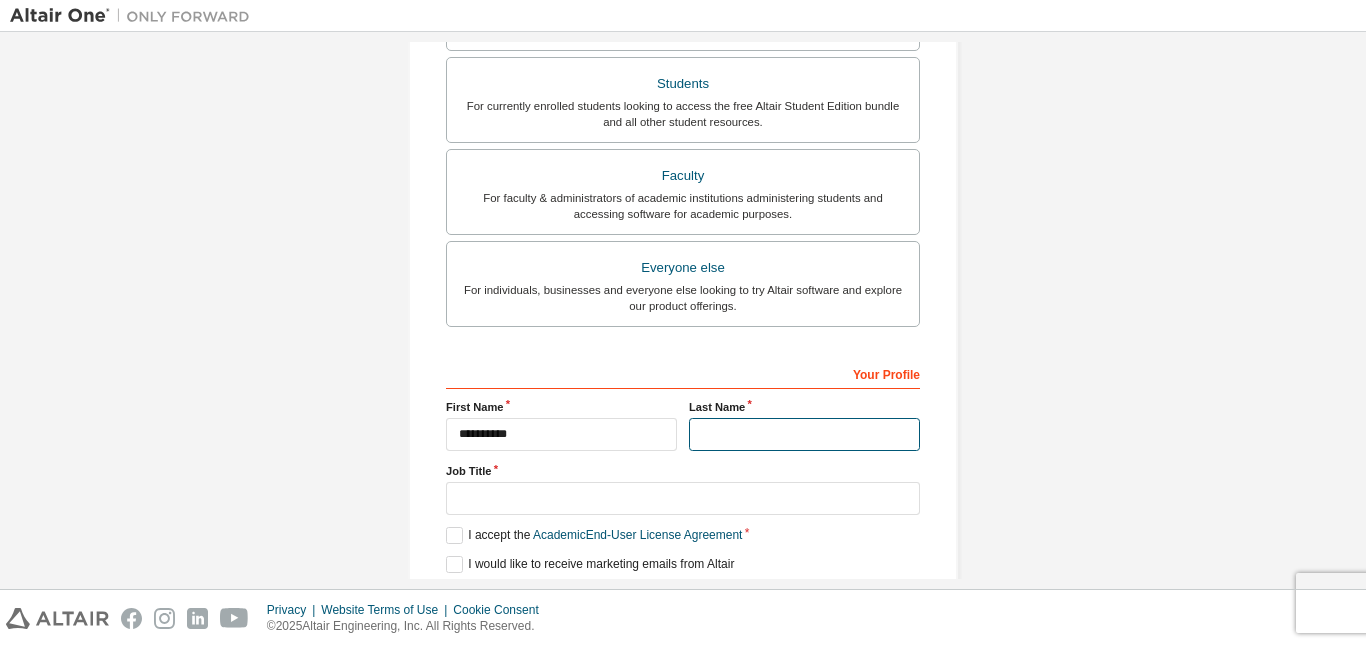 click at bounding box center [804, 434] 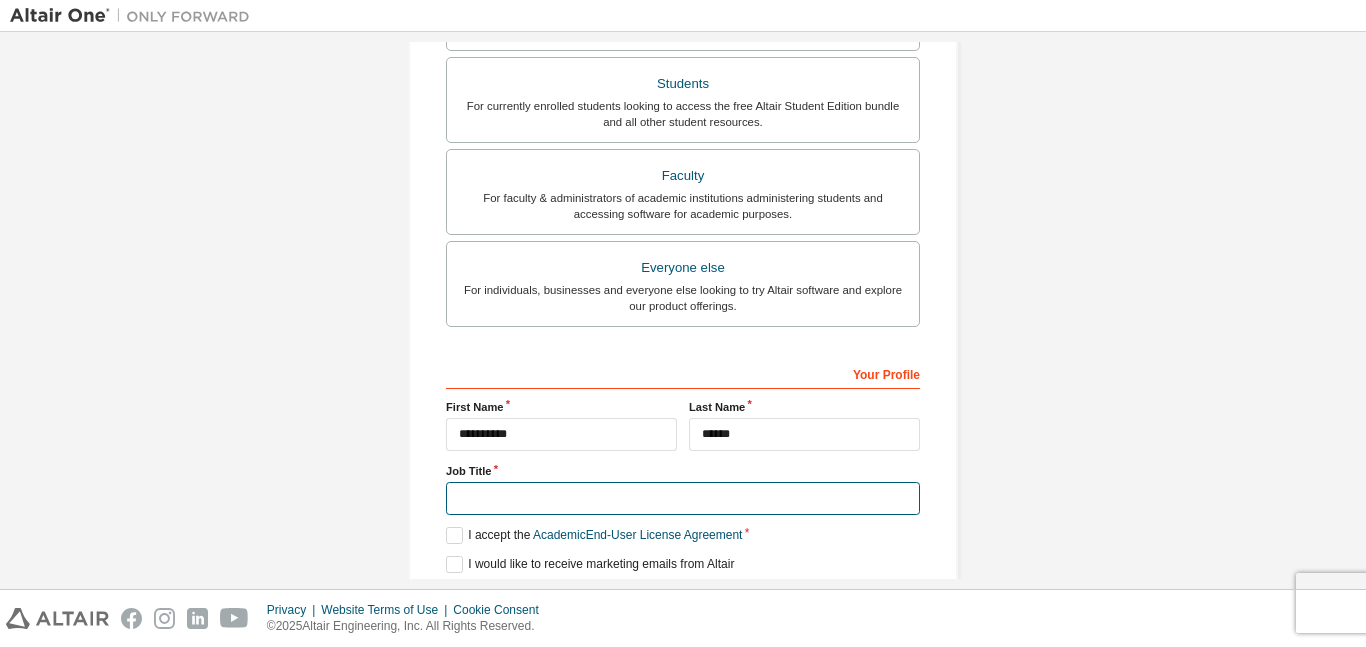click at bounding box center [683, 498] 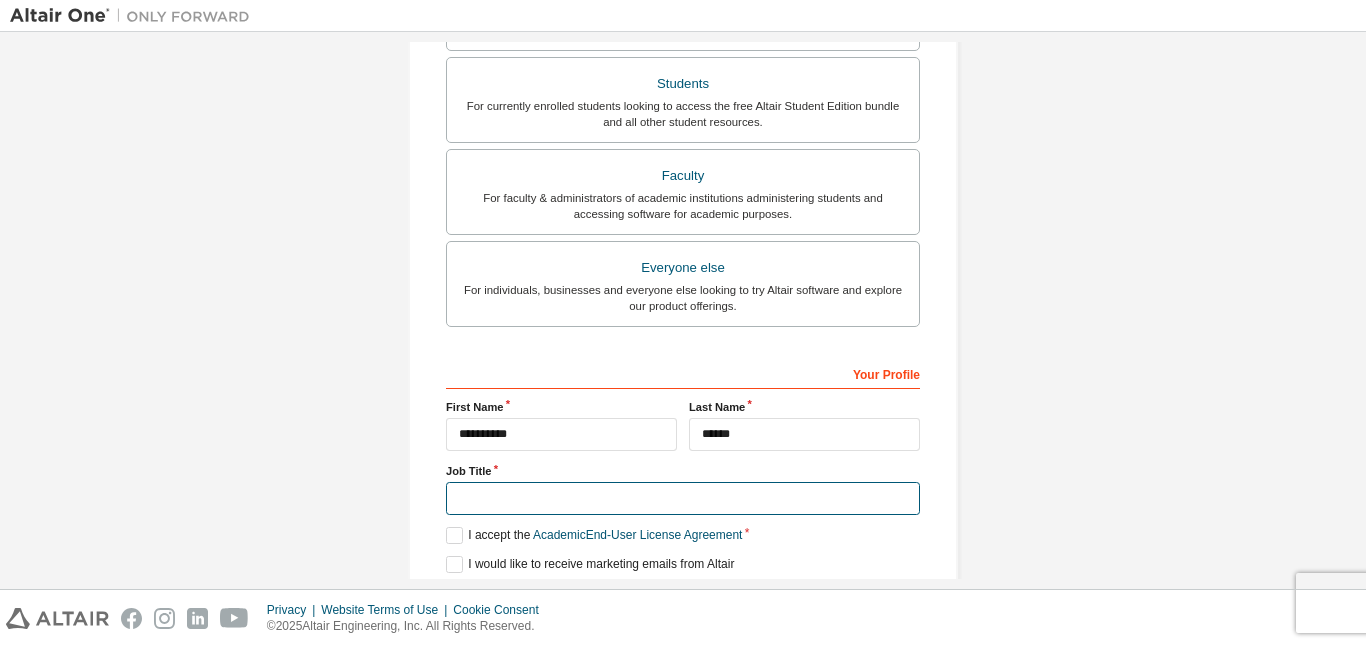 type on "**********" 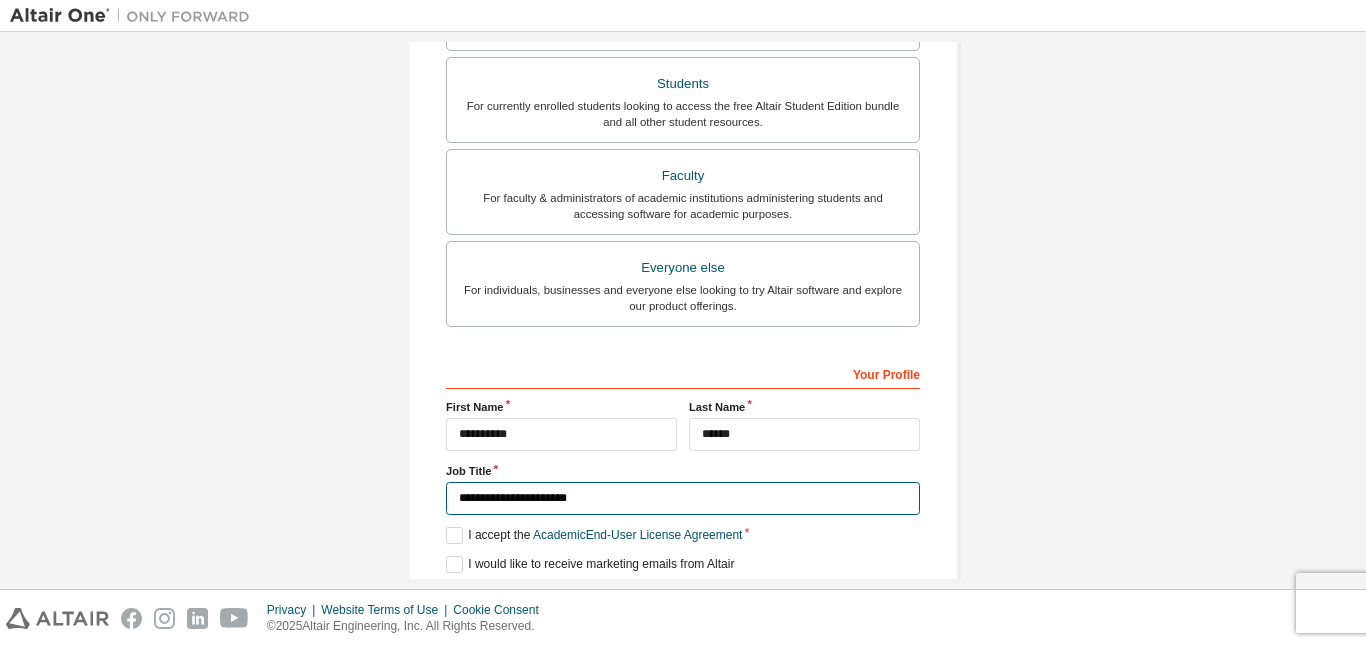 scroll, scrollTop: 574, scrollLeft: 0, axis: vertical 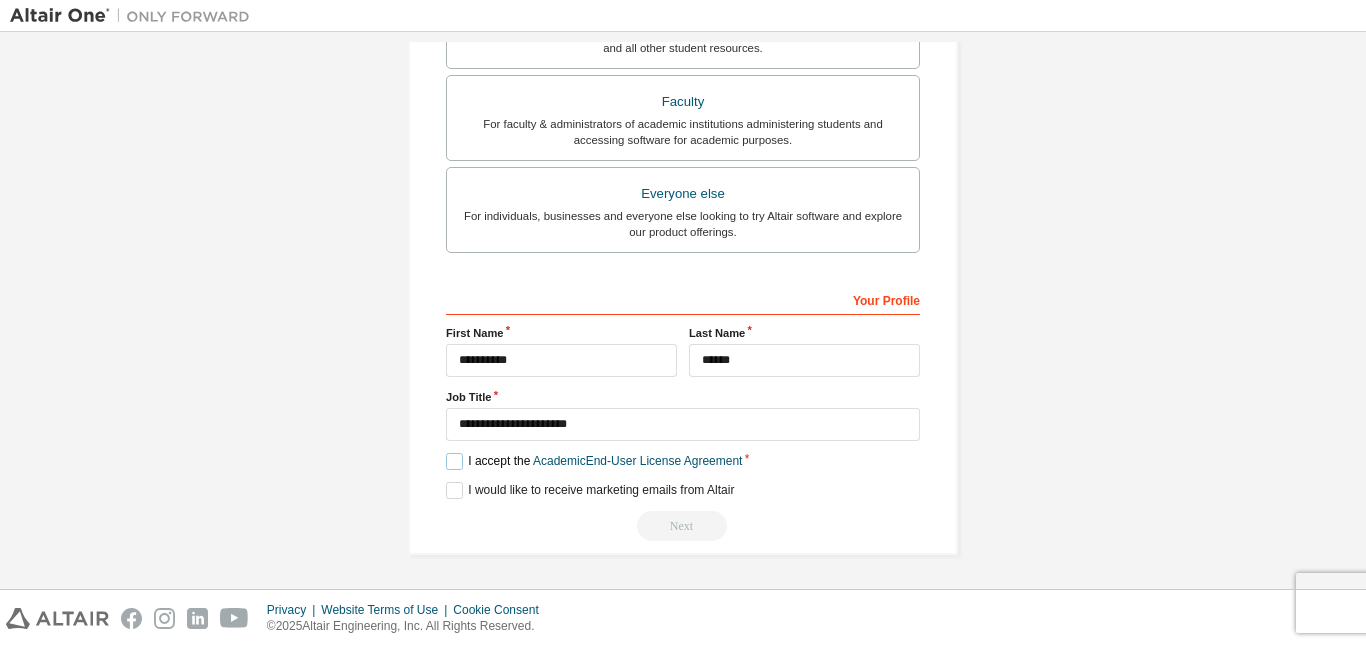 click on "I accept the   Academic   End-User License Agreement" at bounding box center (594, 461) 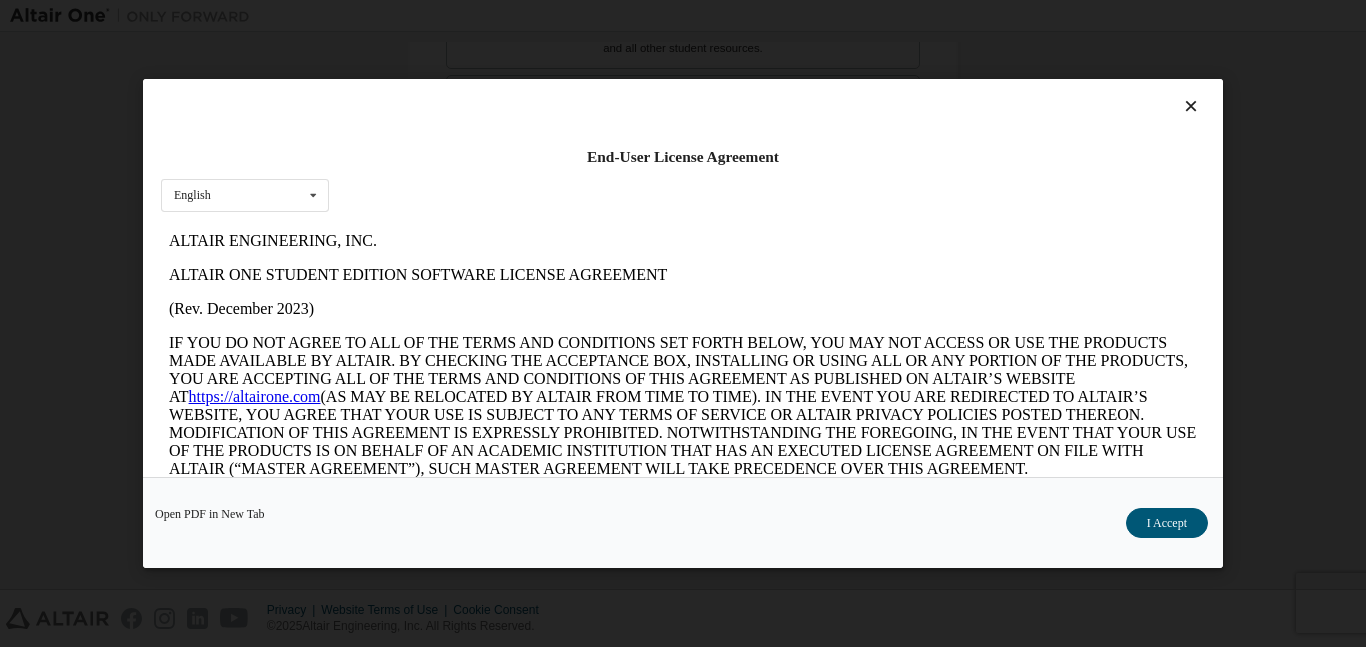 scroll, scrollTop: 0, scrollLeft: 0, axis: both 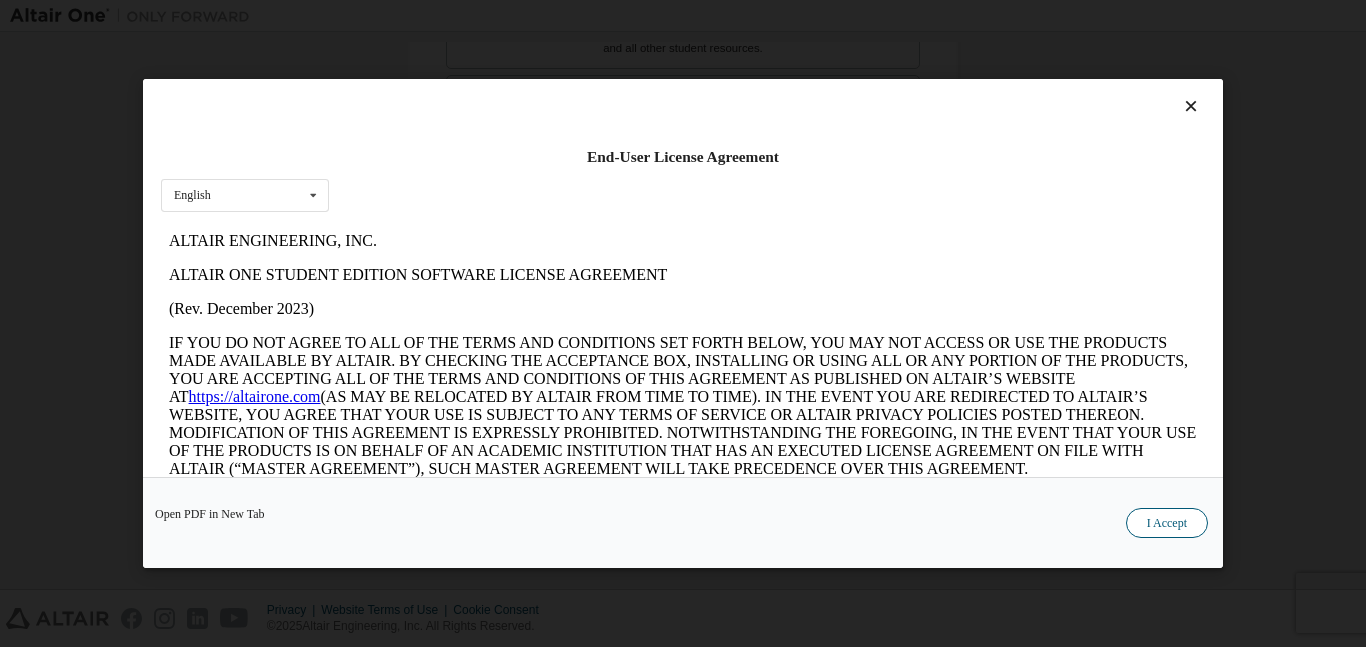 click on "I Accept" at bounding box center (1167, 523) 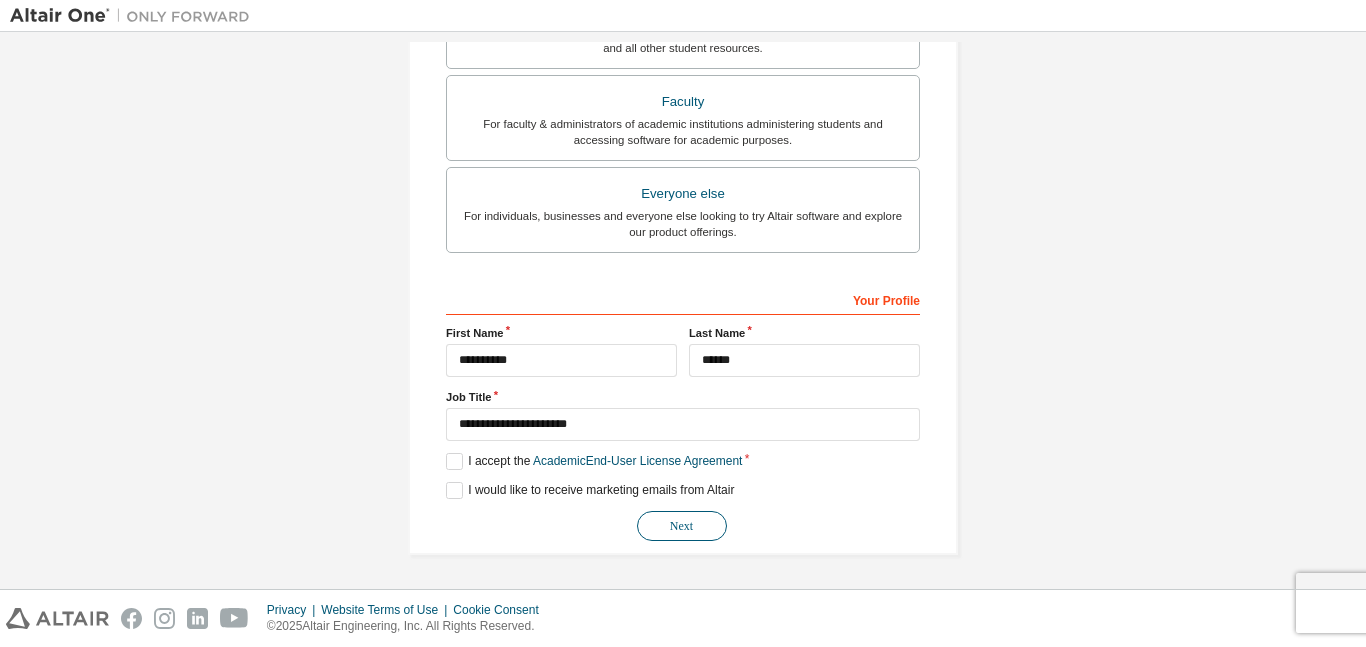 click on "Next" at bounding box center [682, 526] 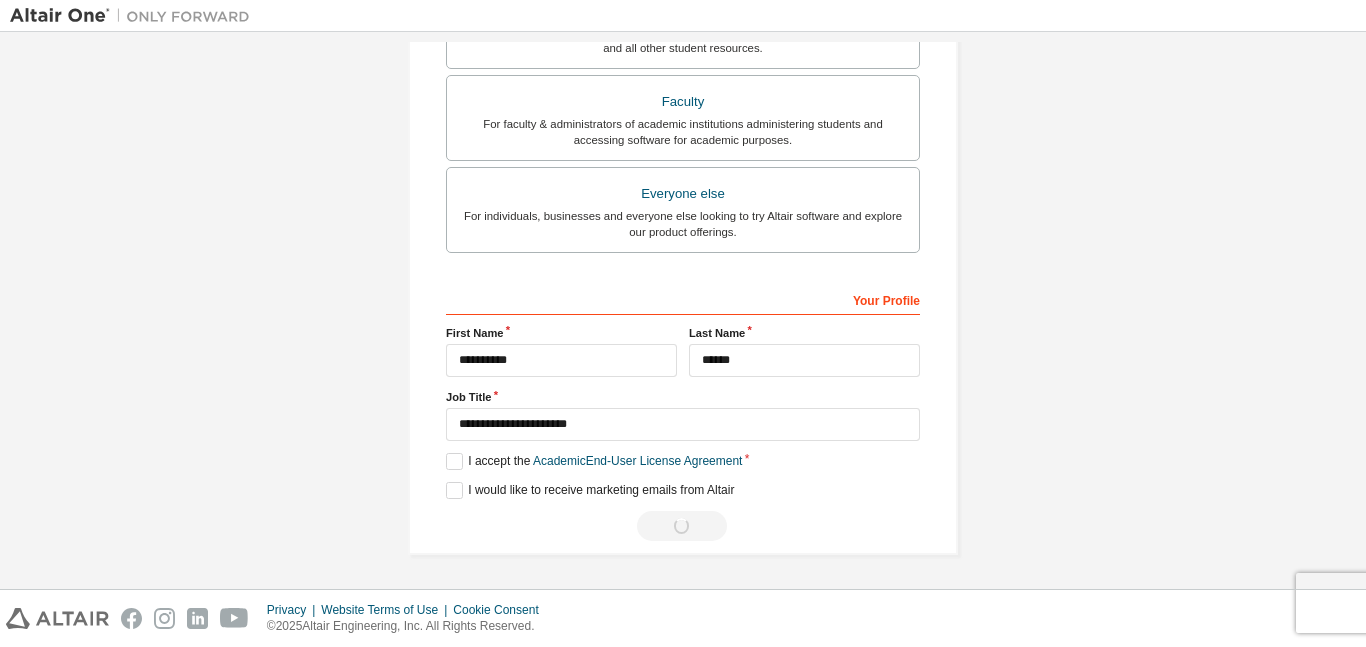 scroll, scrollTop: 0, scrollLeft: 0, axis: both 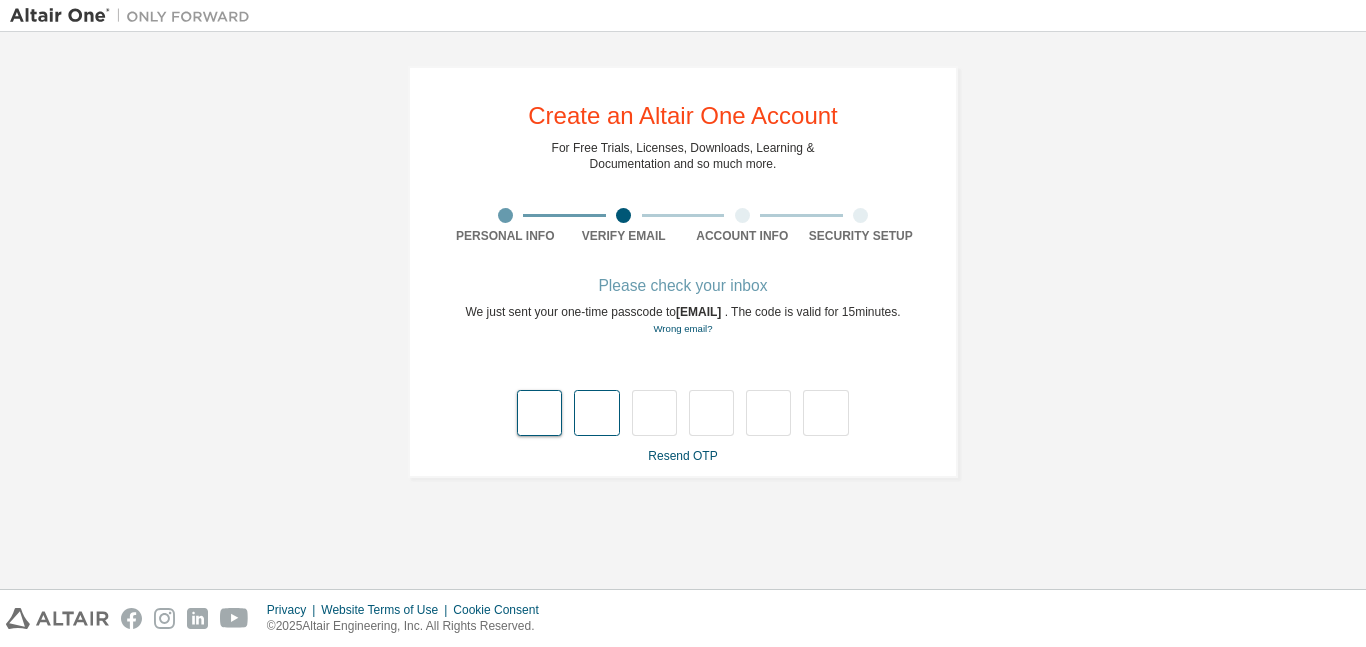 type on "*" 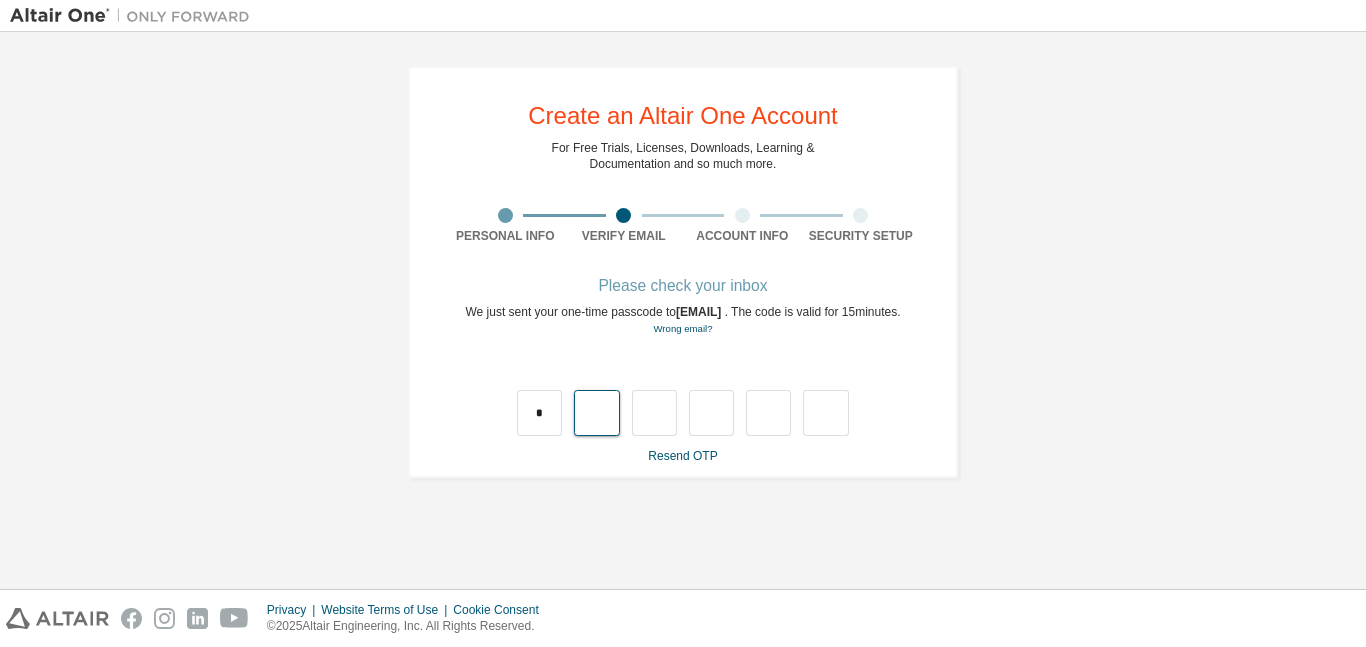type on "*" 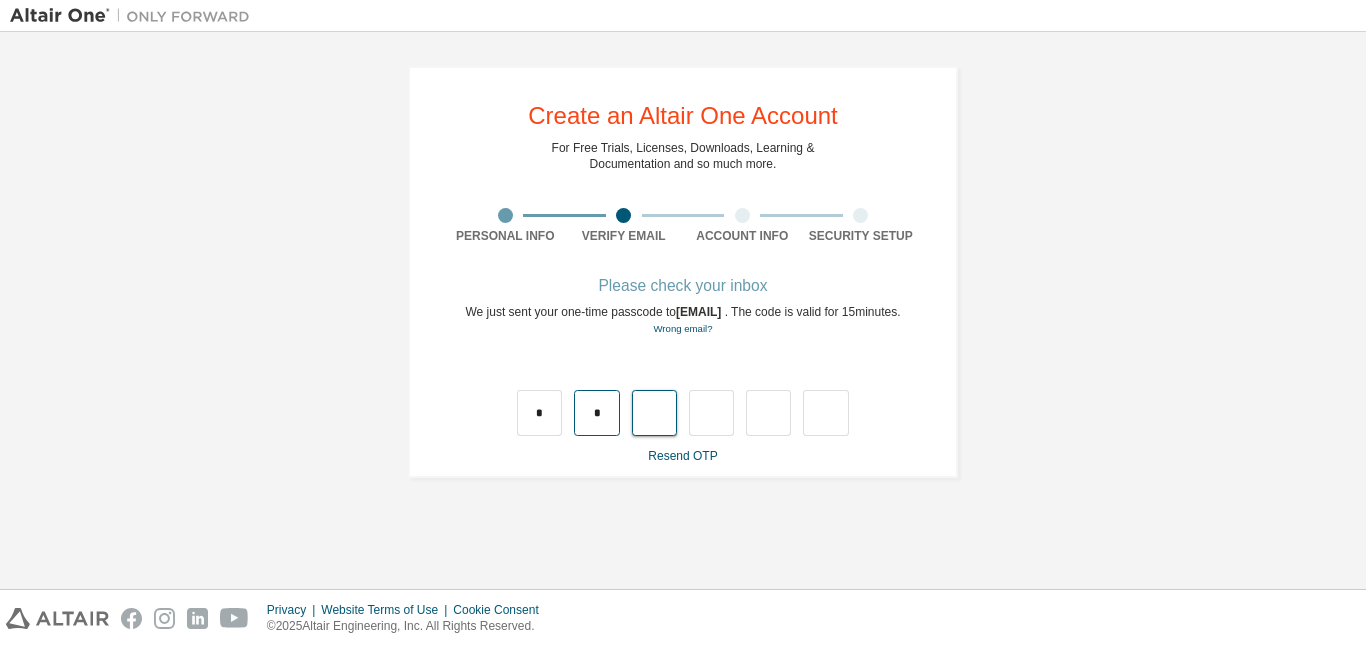 type on "*" 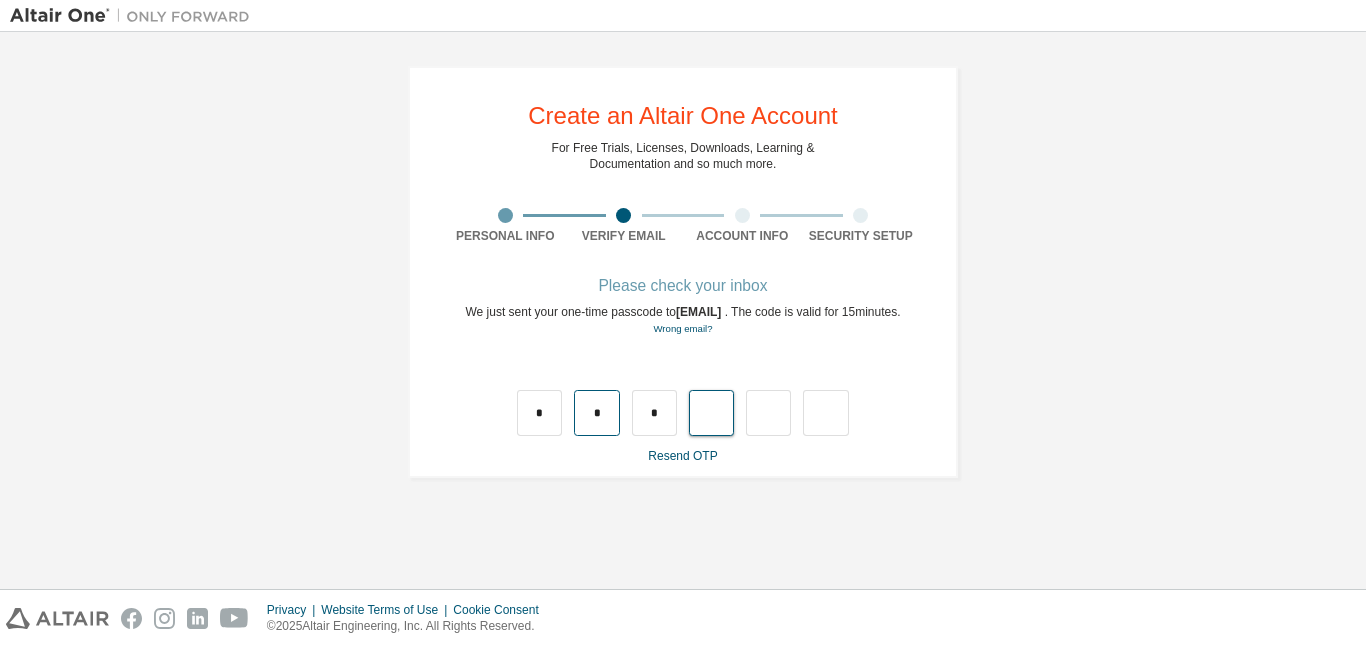 type on "*" 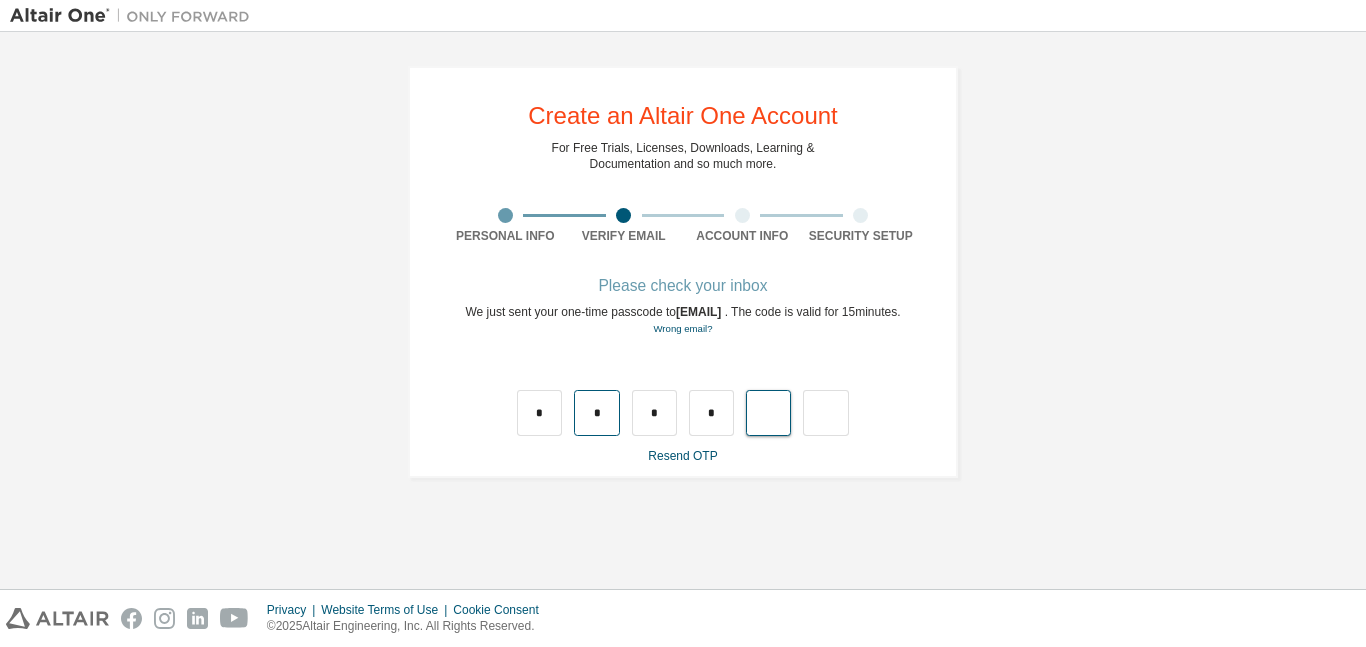 type on "*" 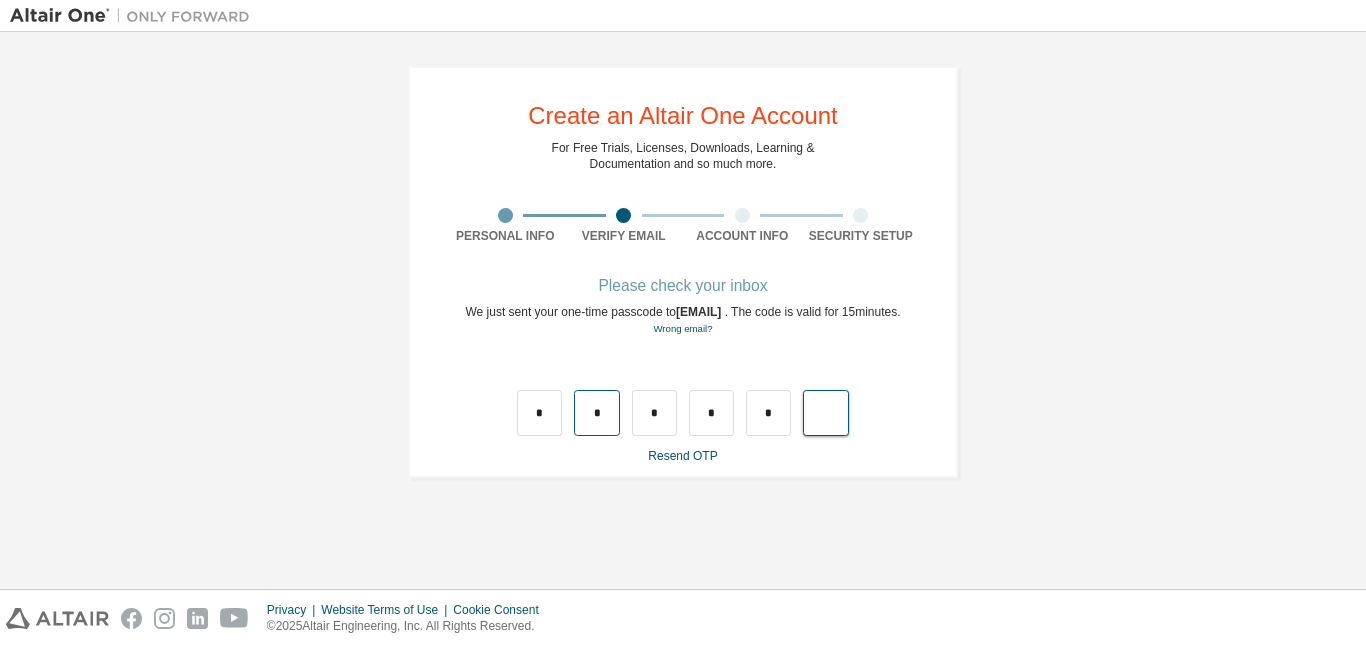 type on "*" 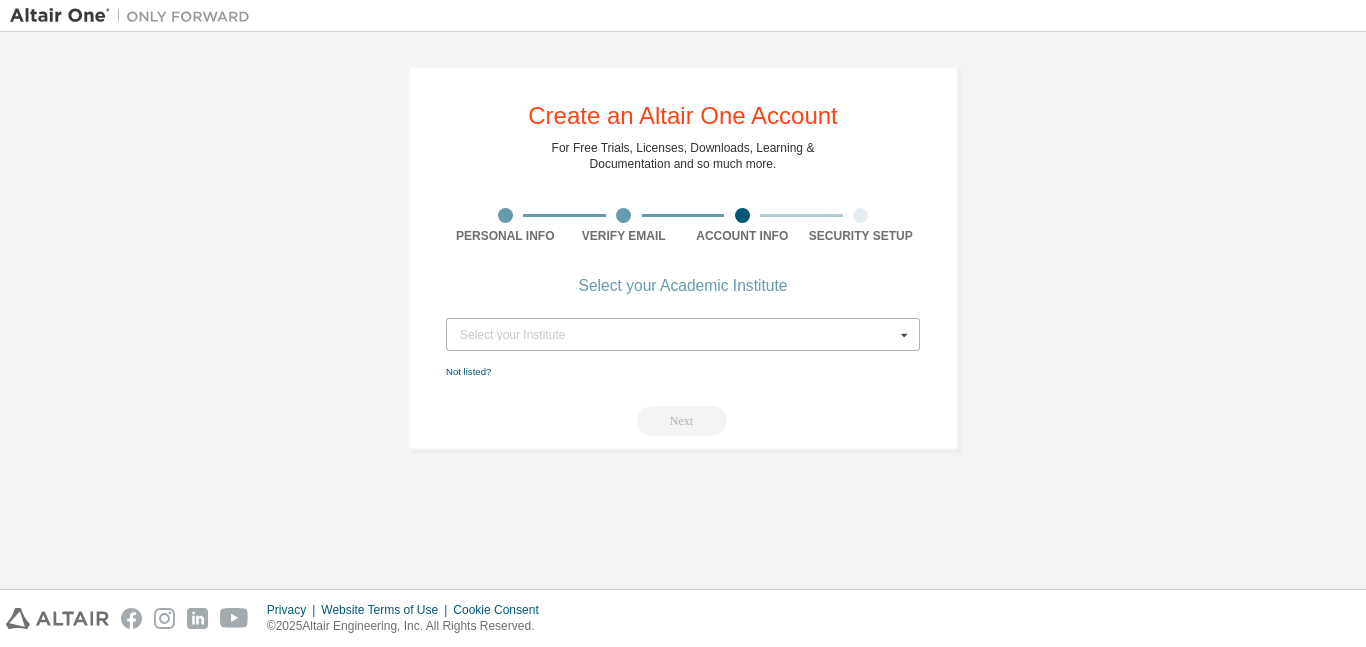 click on "Select your Institute" at bounding box center [677, 335] 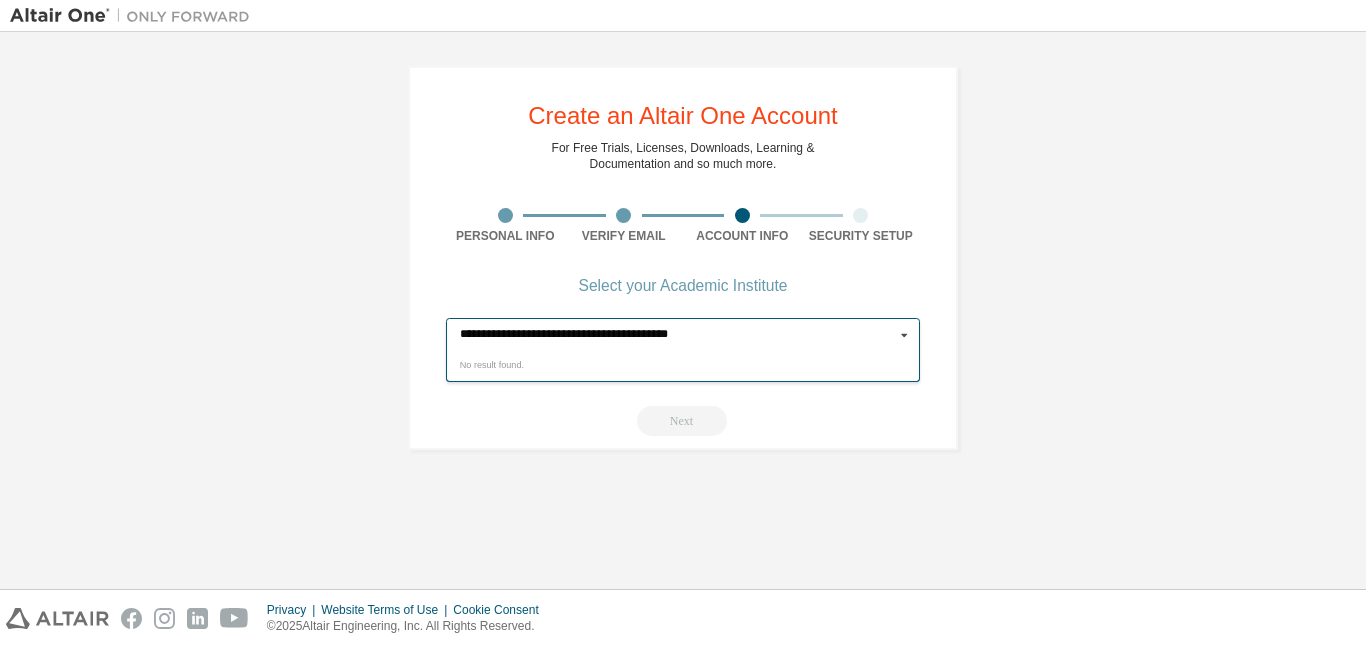 type on "**********" 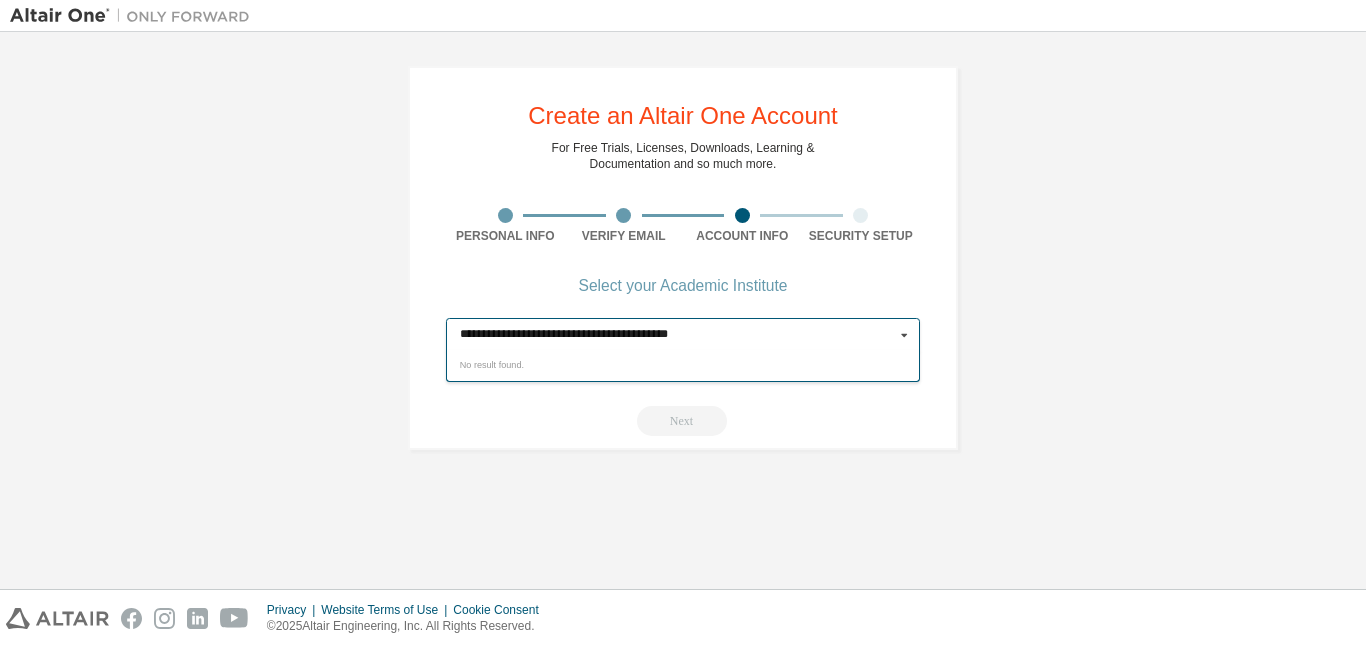 click on "No result found." at bounding box center (683, 366) 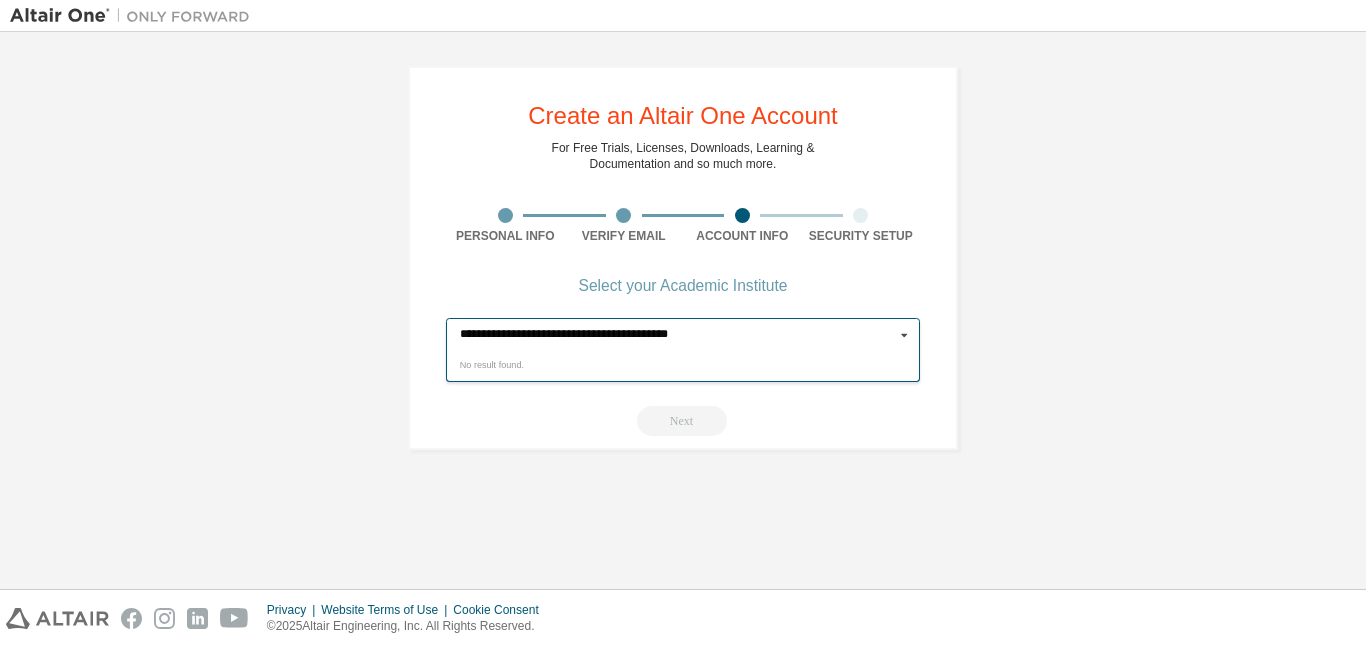 click on "**********" at bounding box center [684, 334] 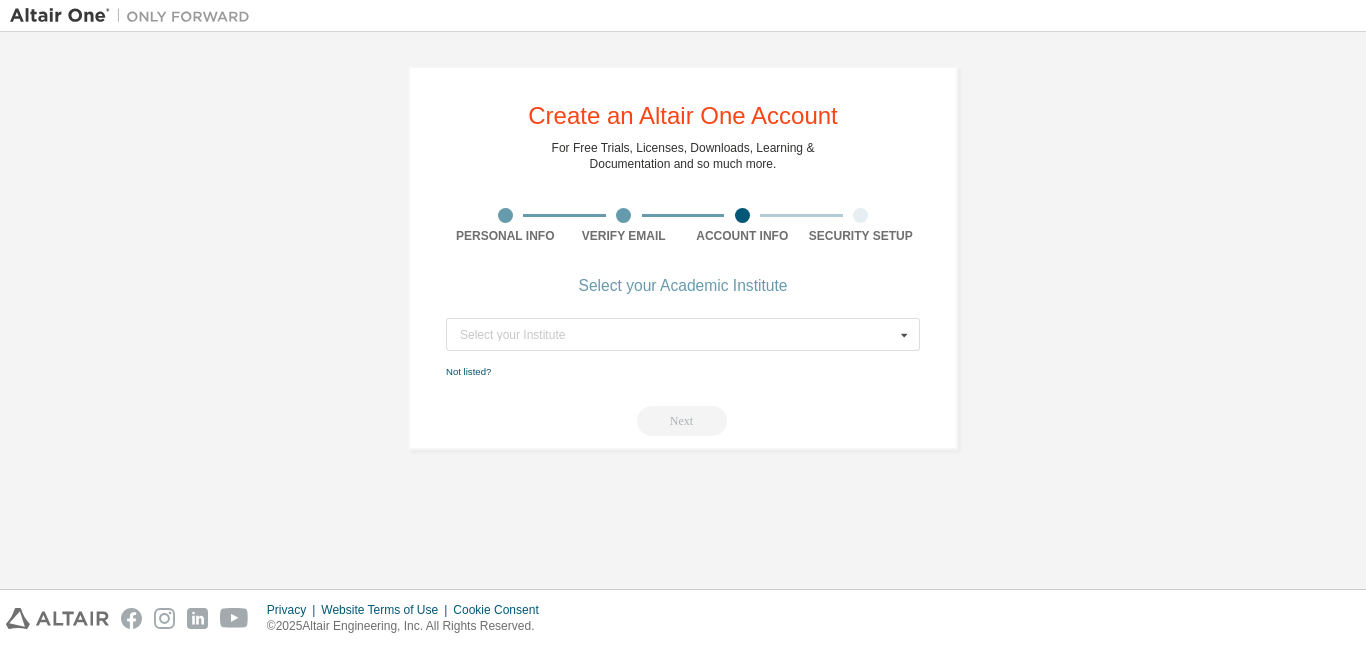 click on "Select your Academic Institute" at bounding box center [683, 286] 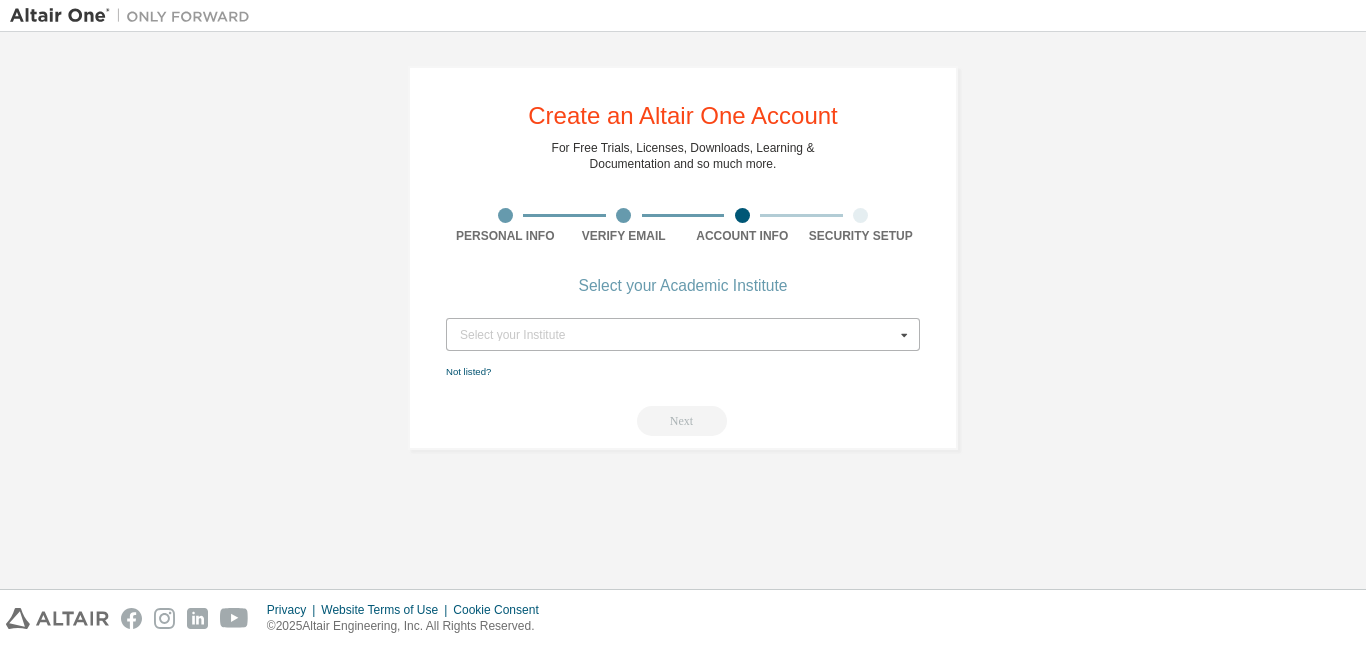 click on "Select your Institute" at bounding box center (677, 335) 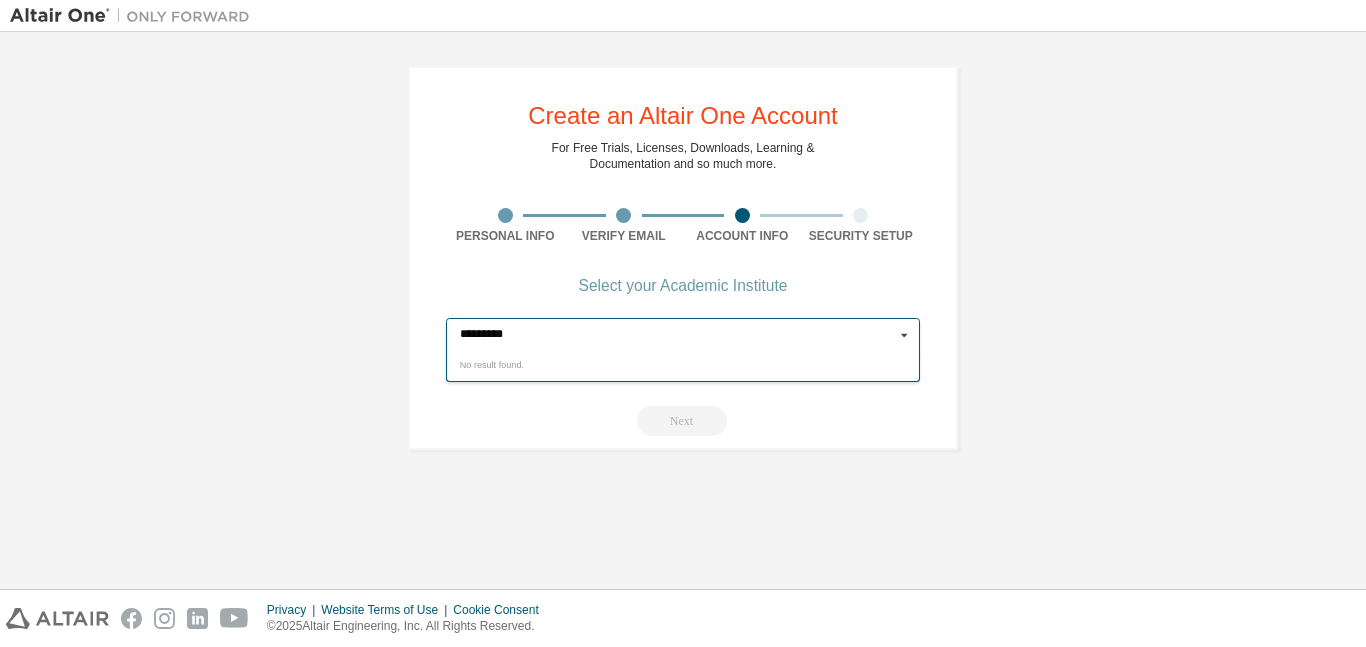 type on "*********" 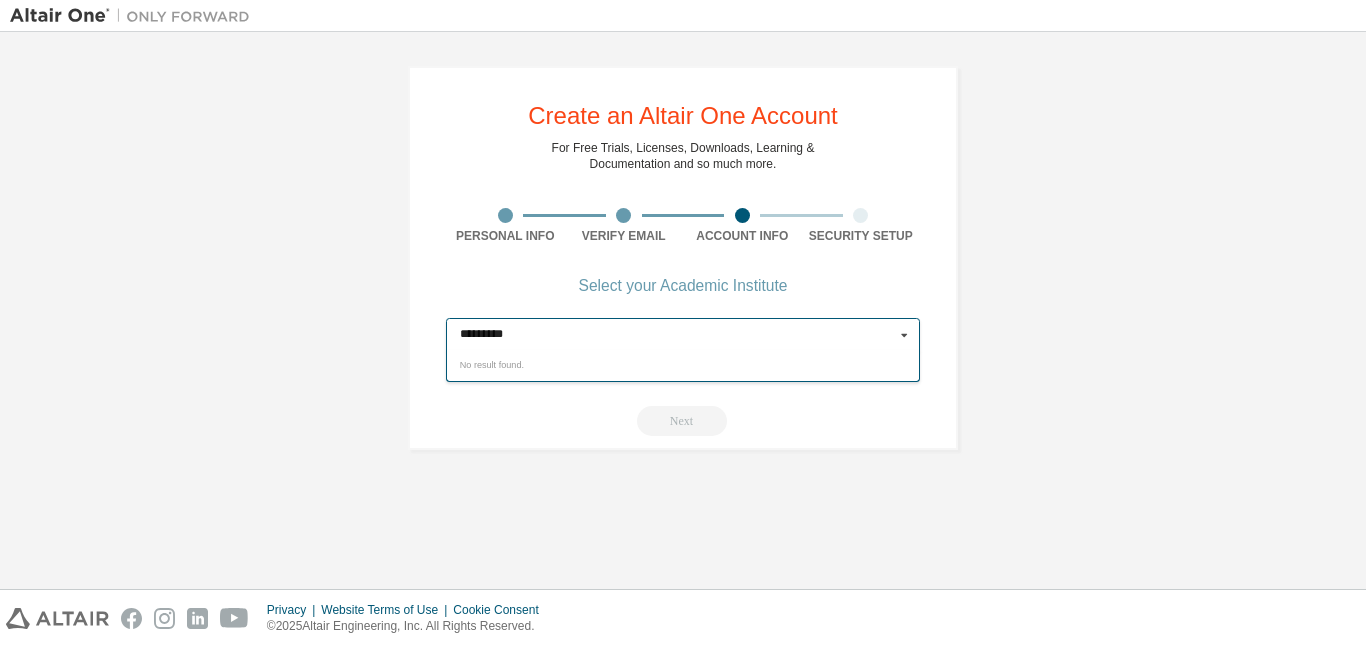 type 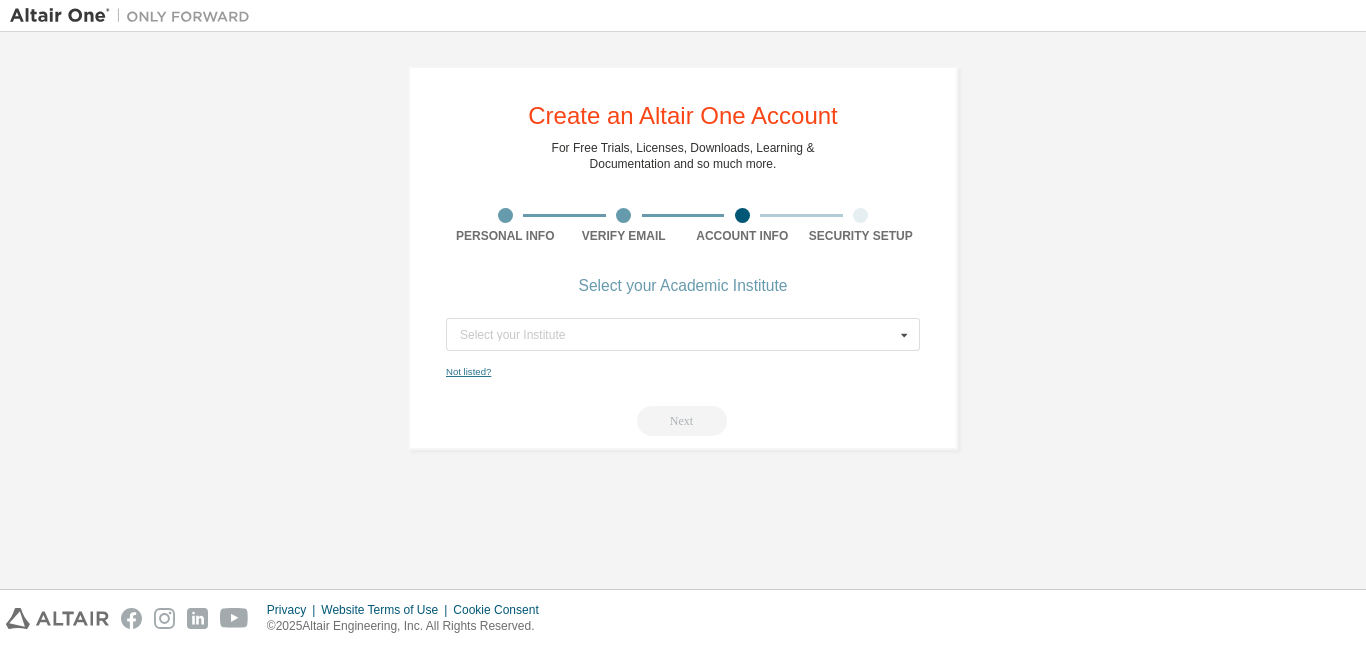 click on "Not listed?" at bounding box center [468, 371] 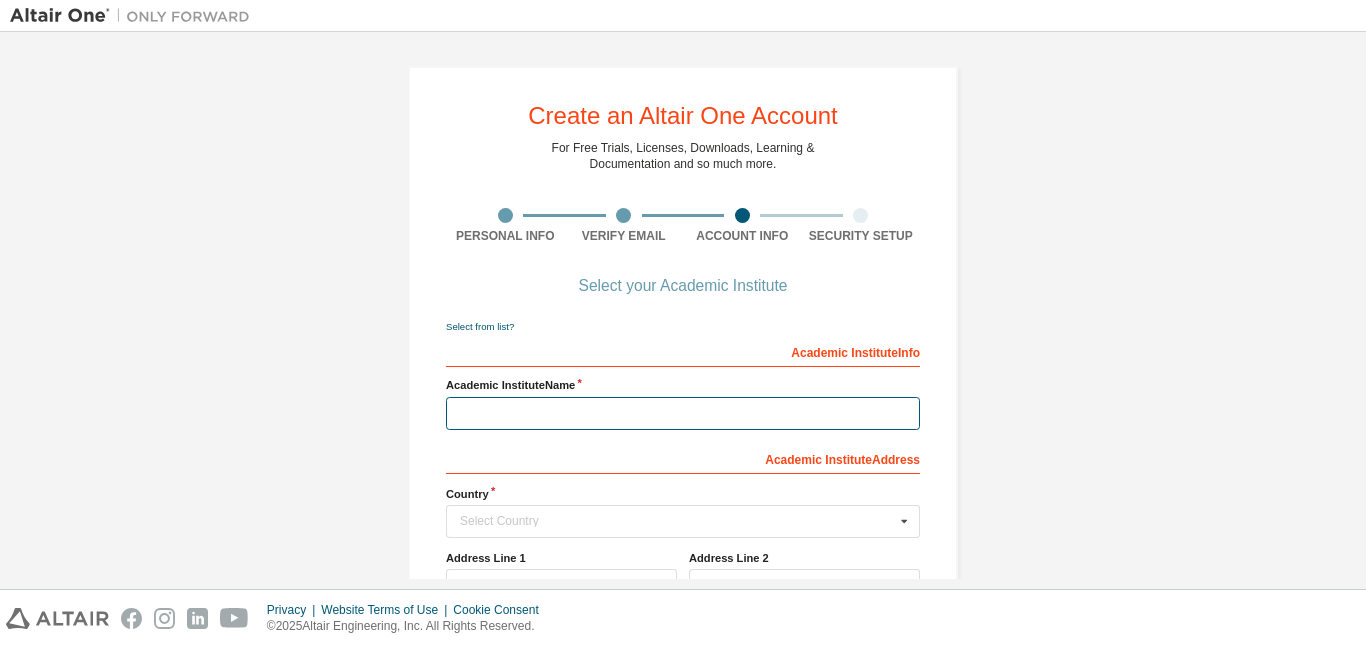 click at bounding box center [683, 413] 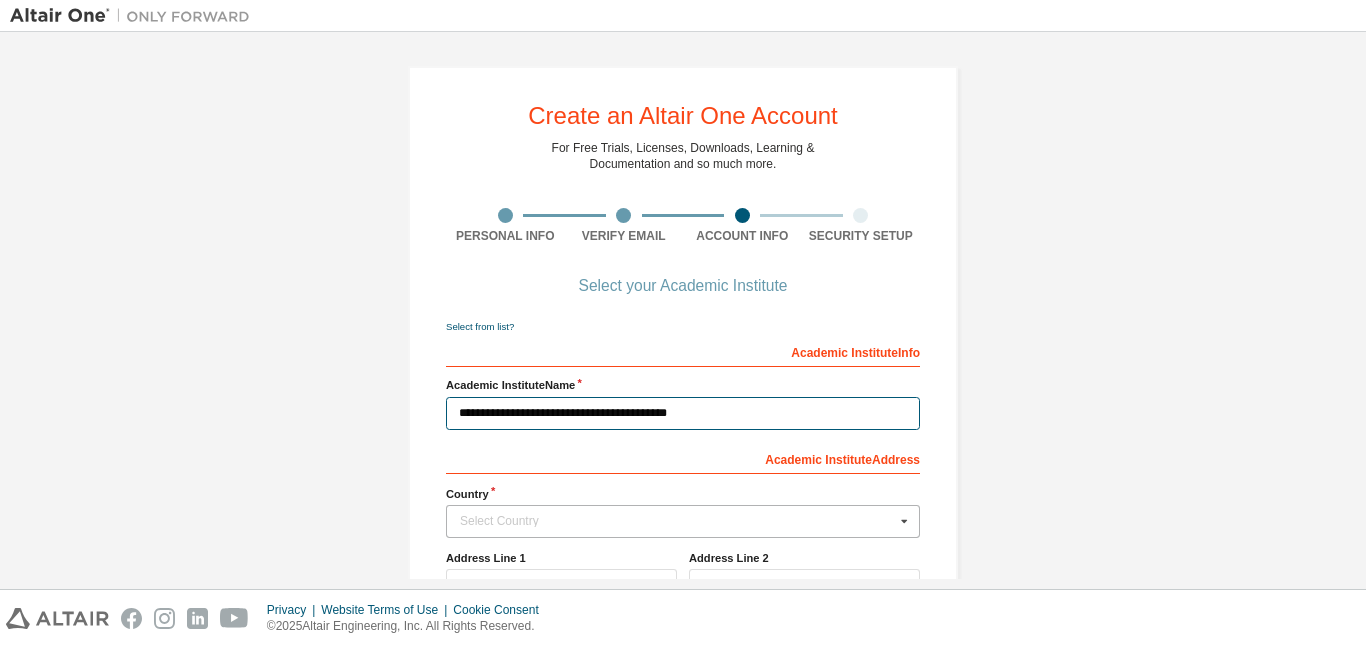 type on "**********" 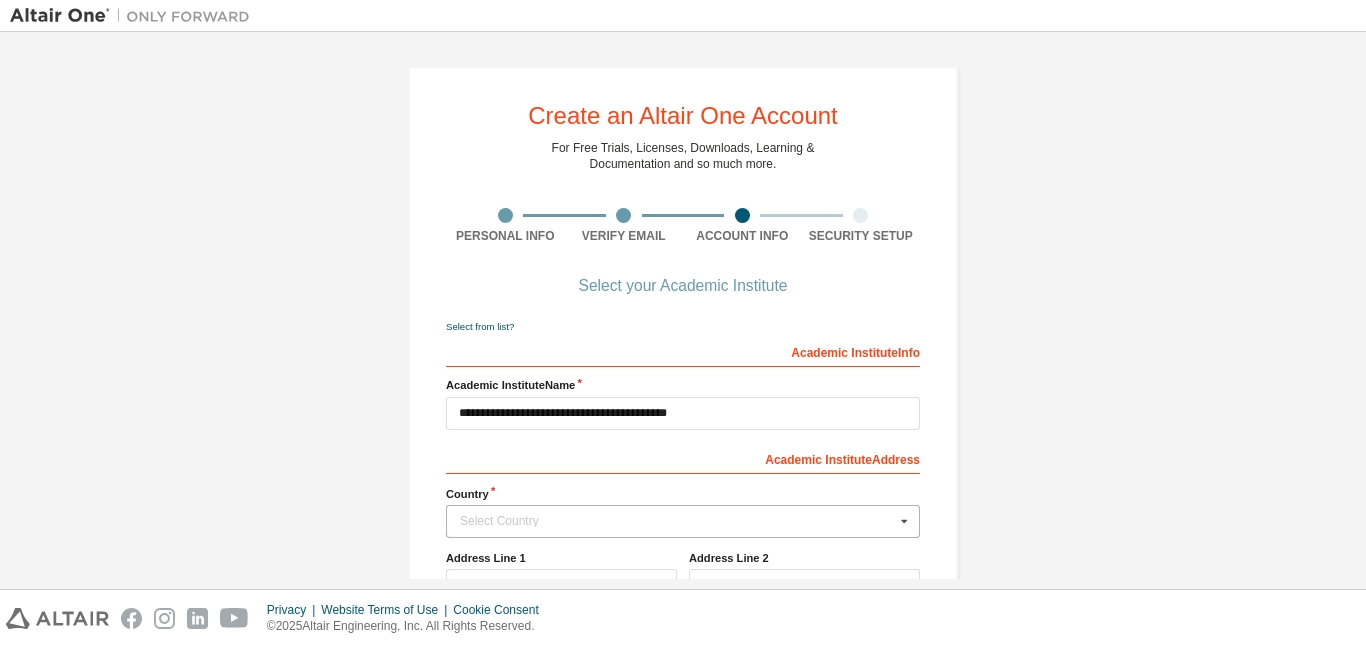 click on "Select Country" at bounding box center [677, 521] 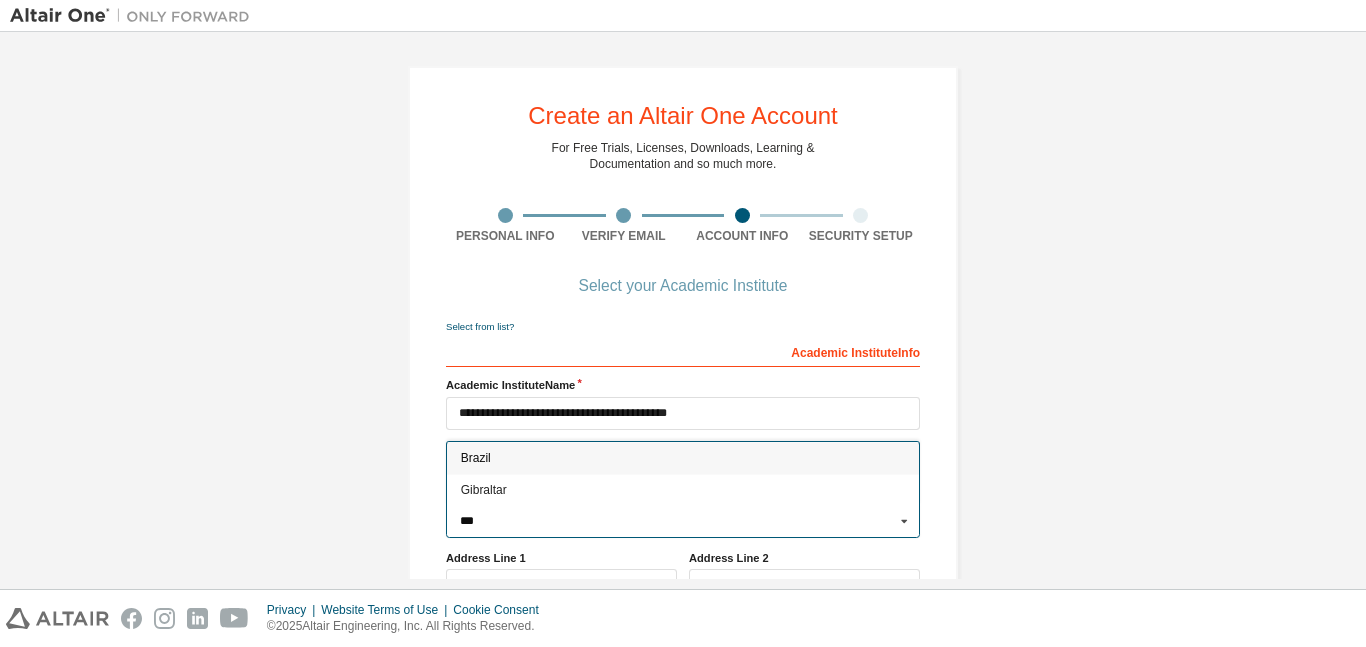 type on "***" 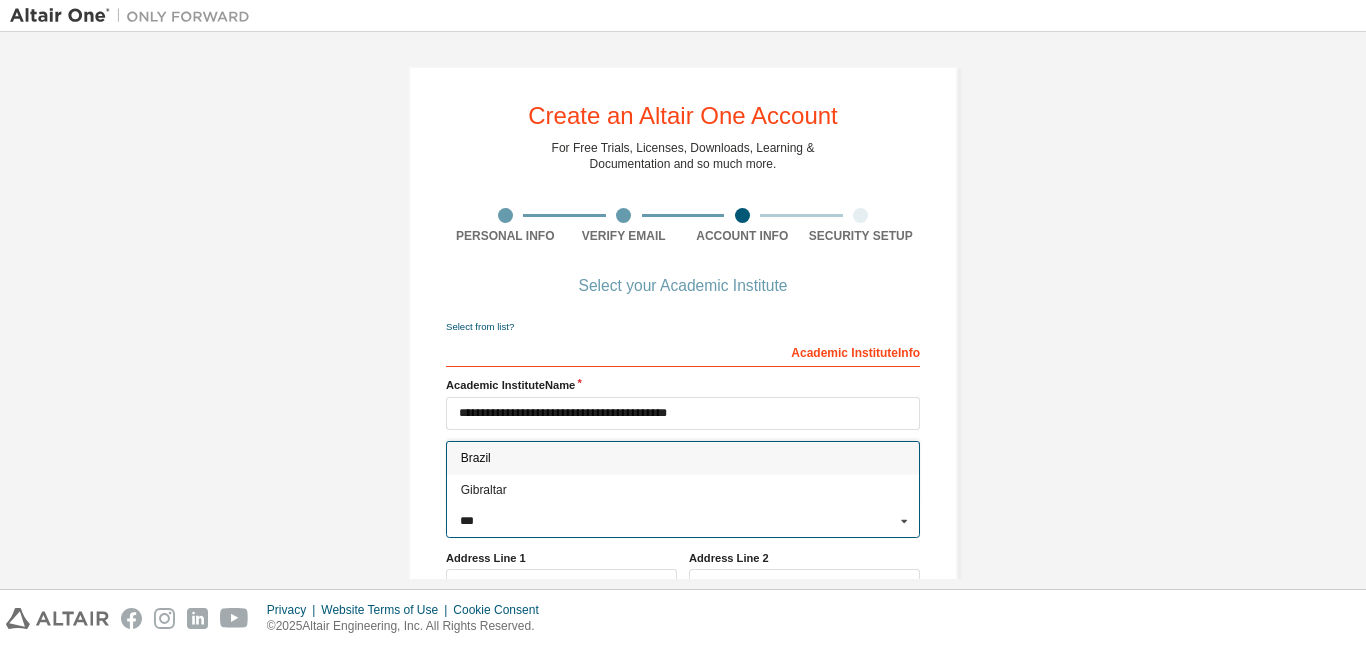 click on "Brazil" at bounding box center [683, 459] 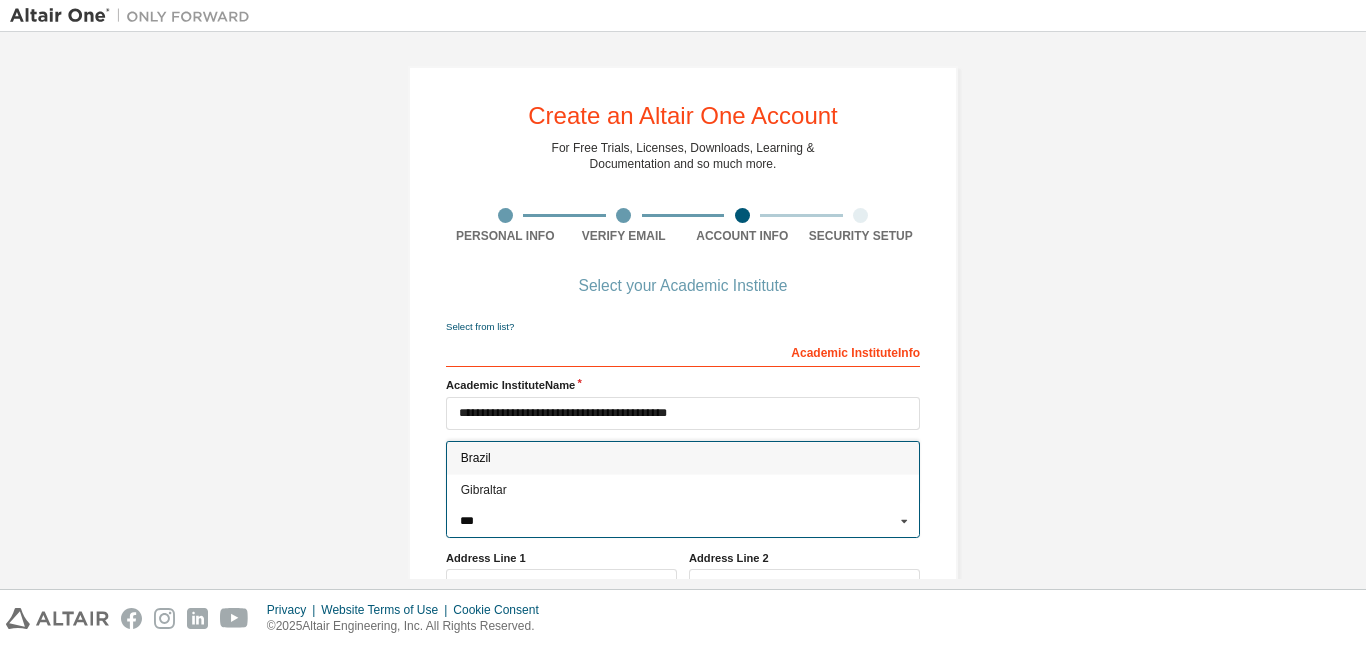 type on "***" 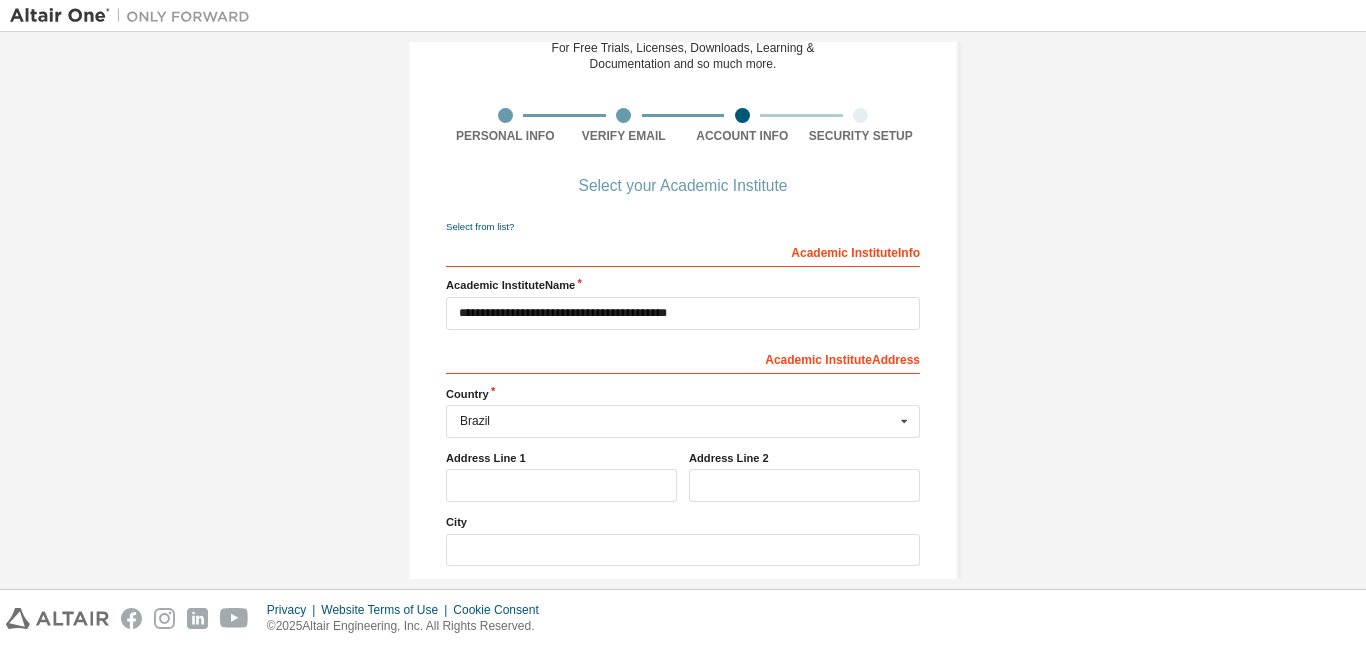 scroll, scrollTop: 200, scrollLeft: 0, axis: vertical 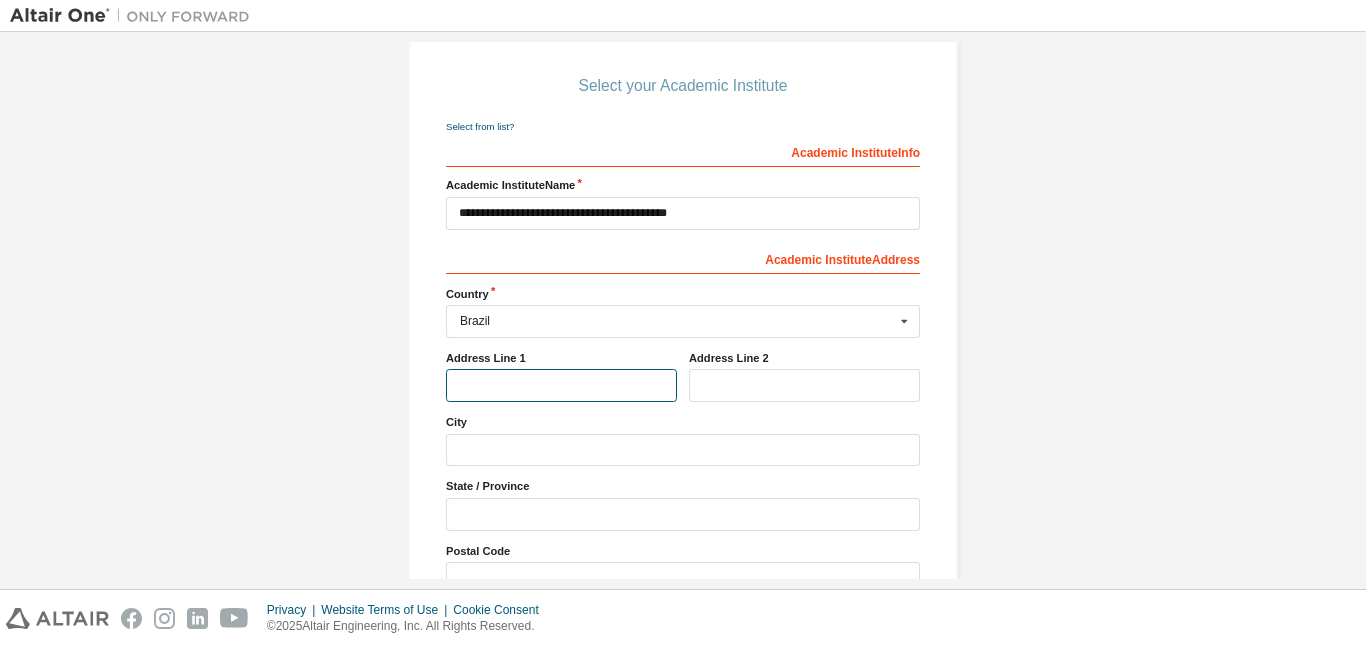 click at bounding box center (561, 385) 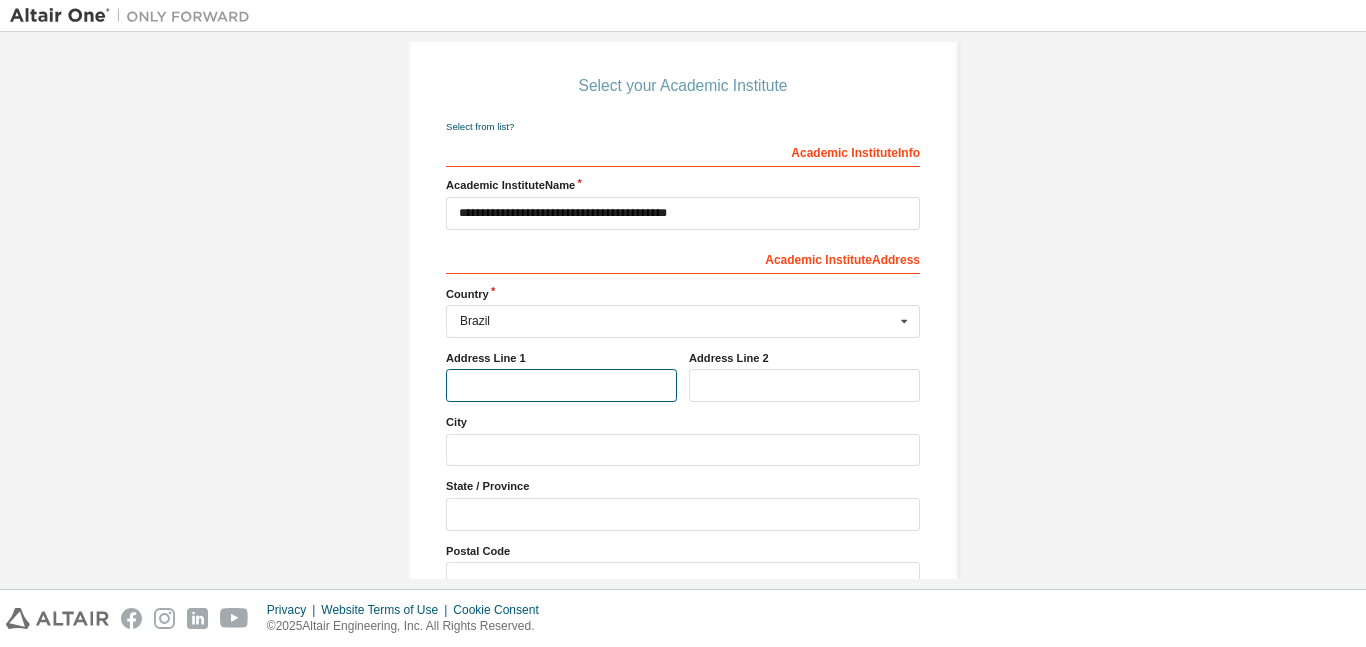 click at bounding box center (561, 385) 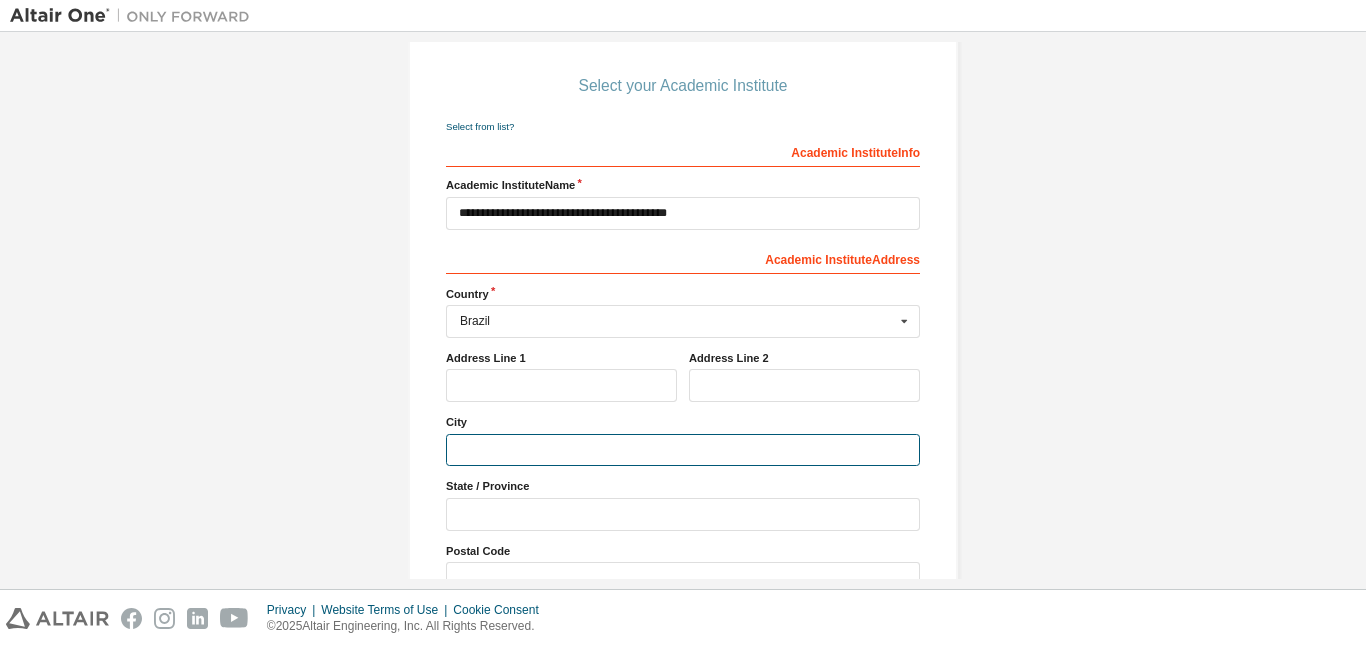 click at bounding box center [683, 450] 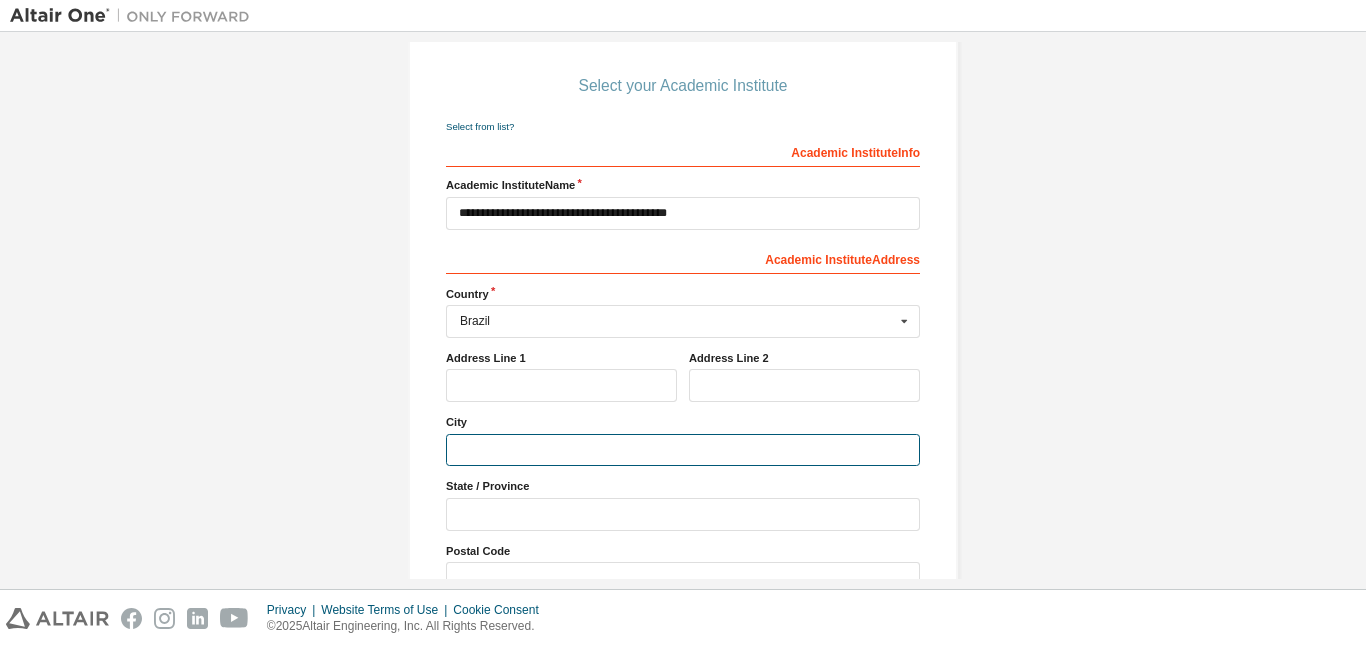 type on "********" 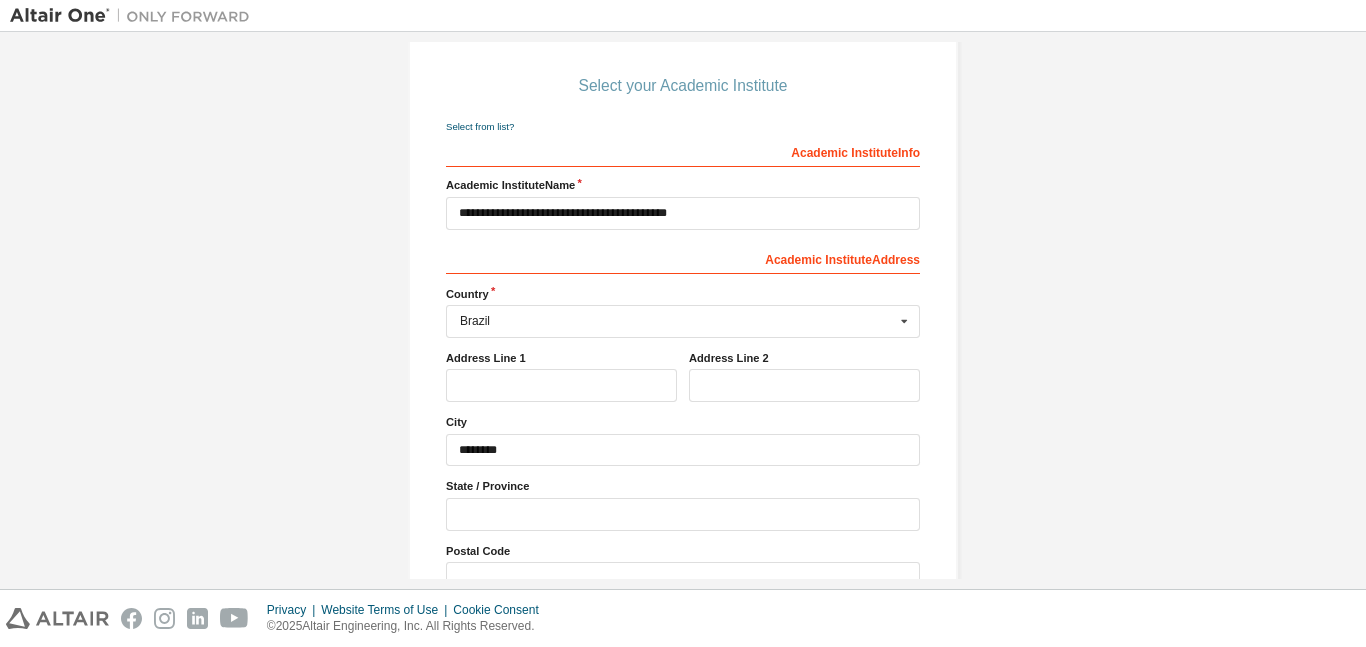 type on "***" 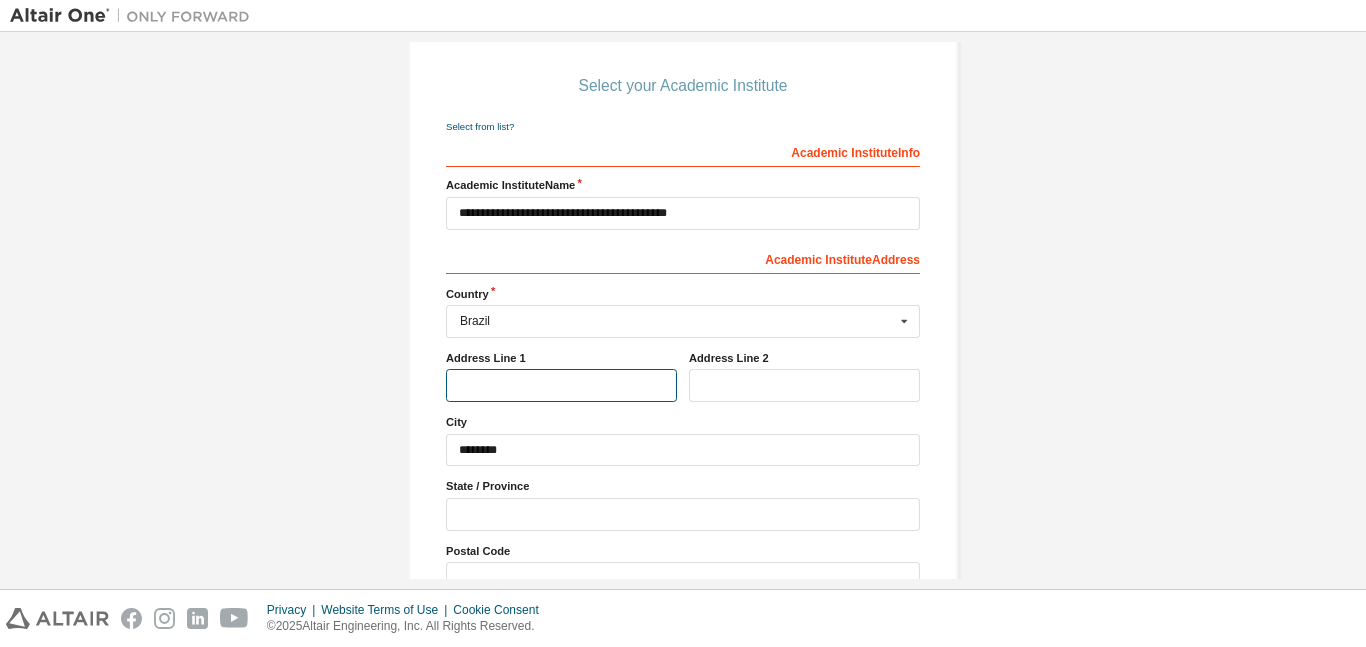 type on "***" 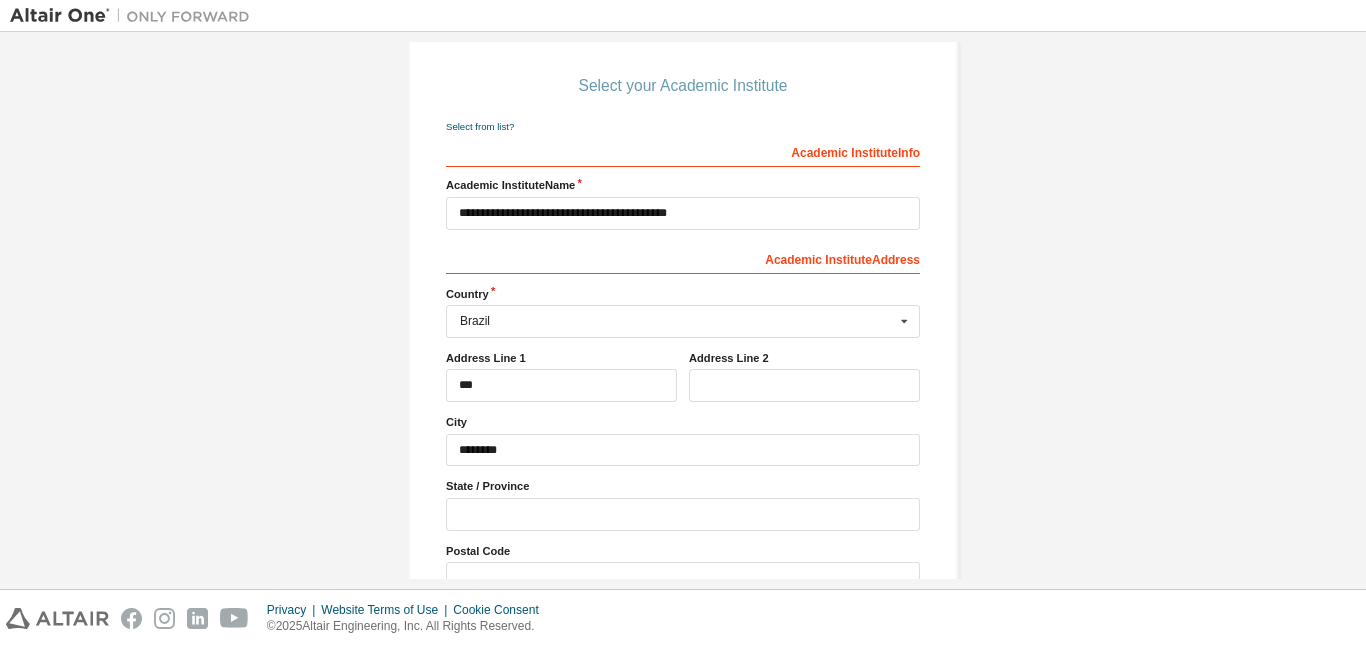 type on "**" 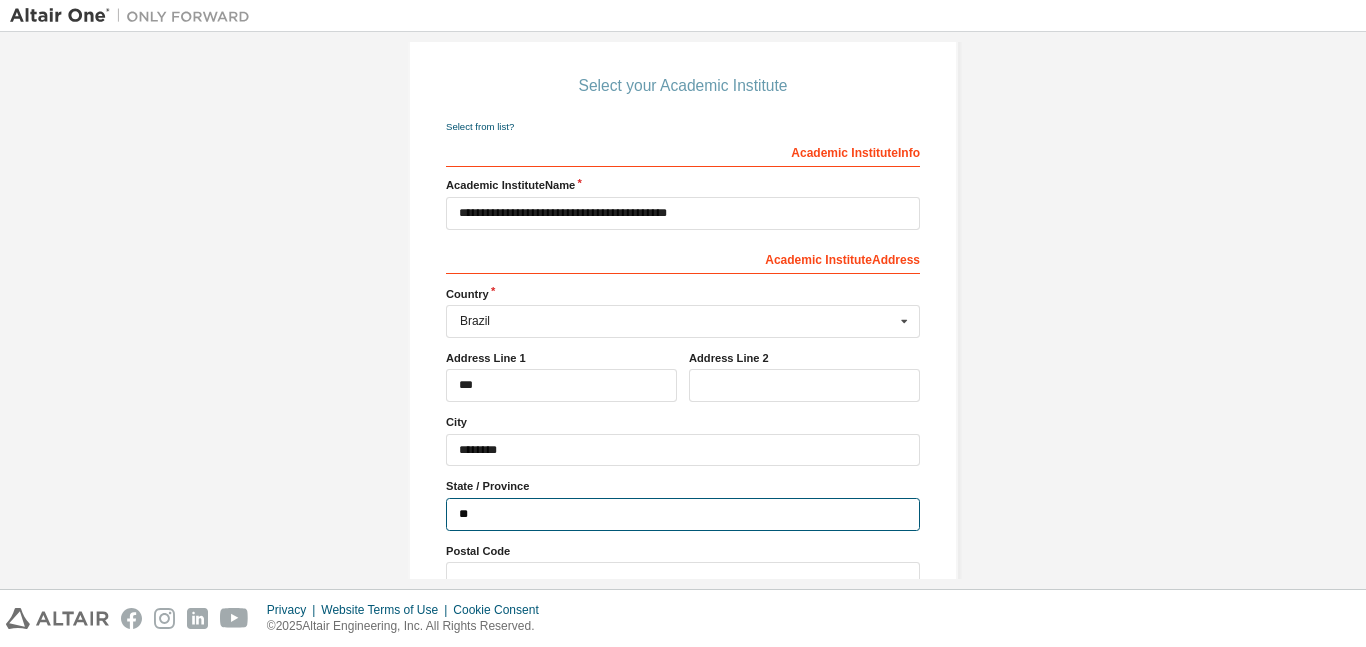 type on "*********" 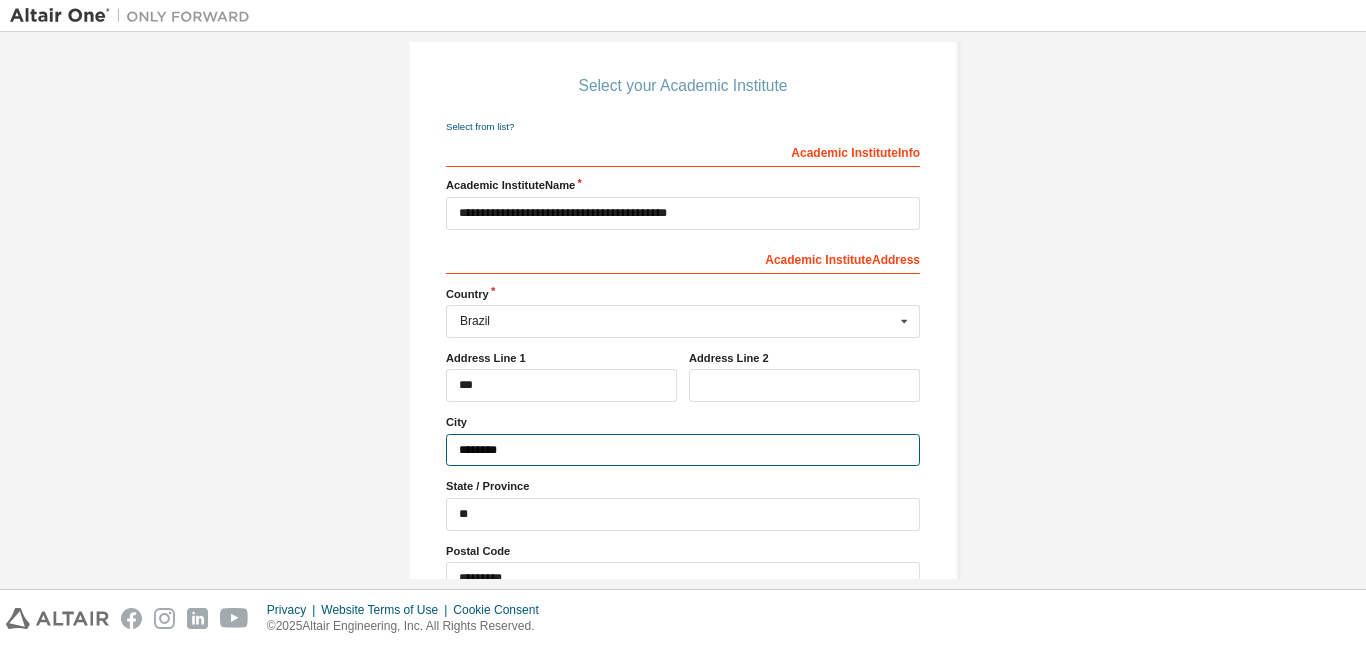 type on "***" 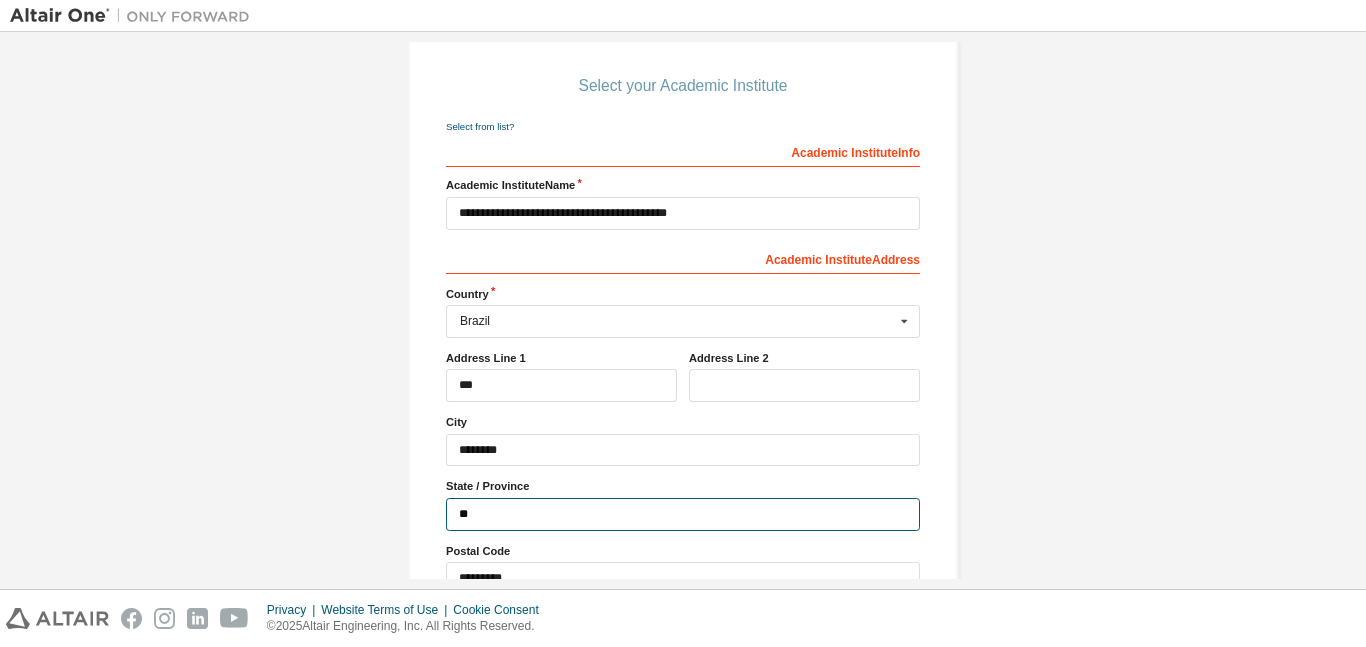 click on "**" at bounding box center (683, 514) 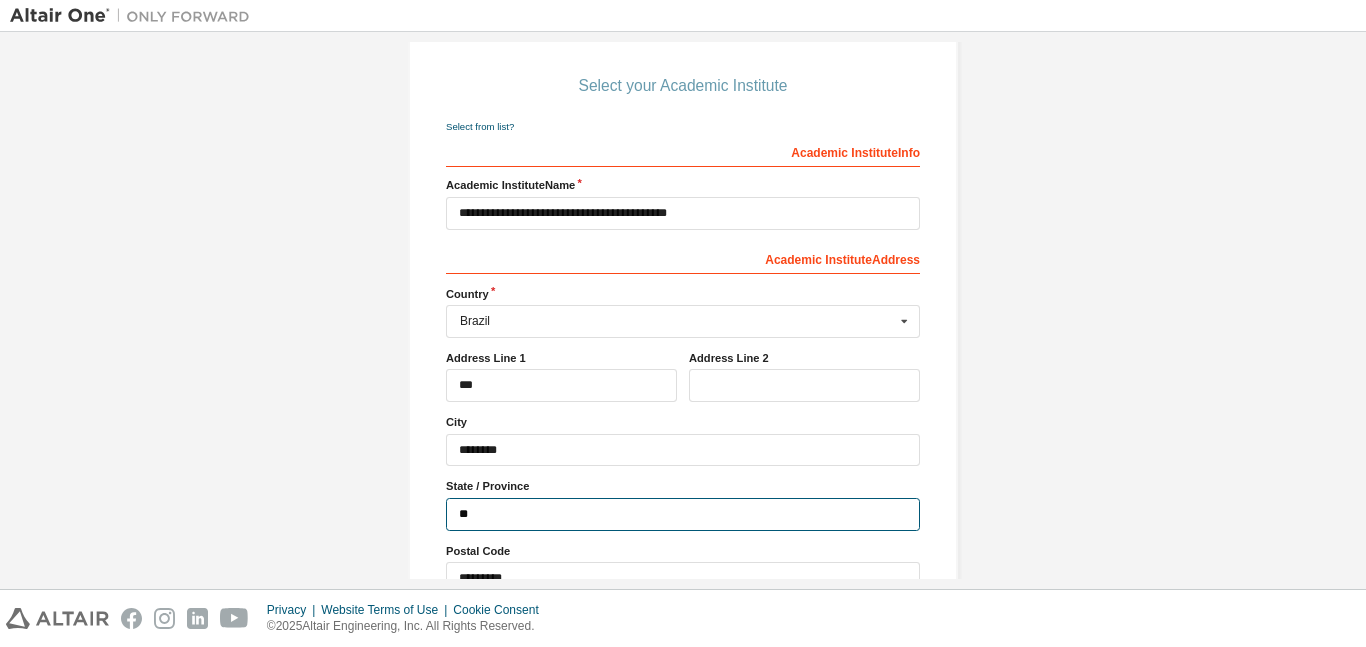 type on "*" 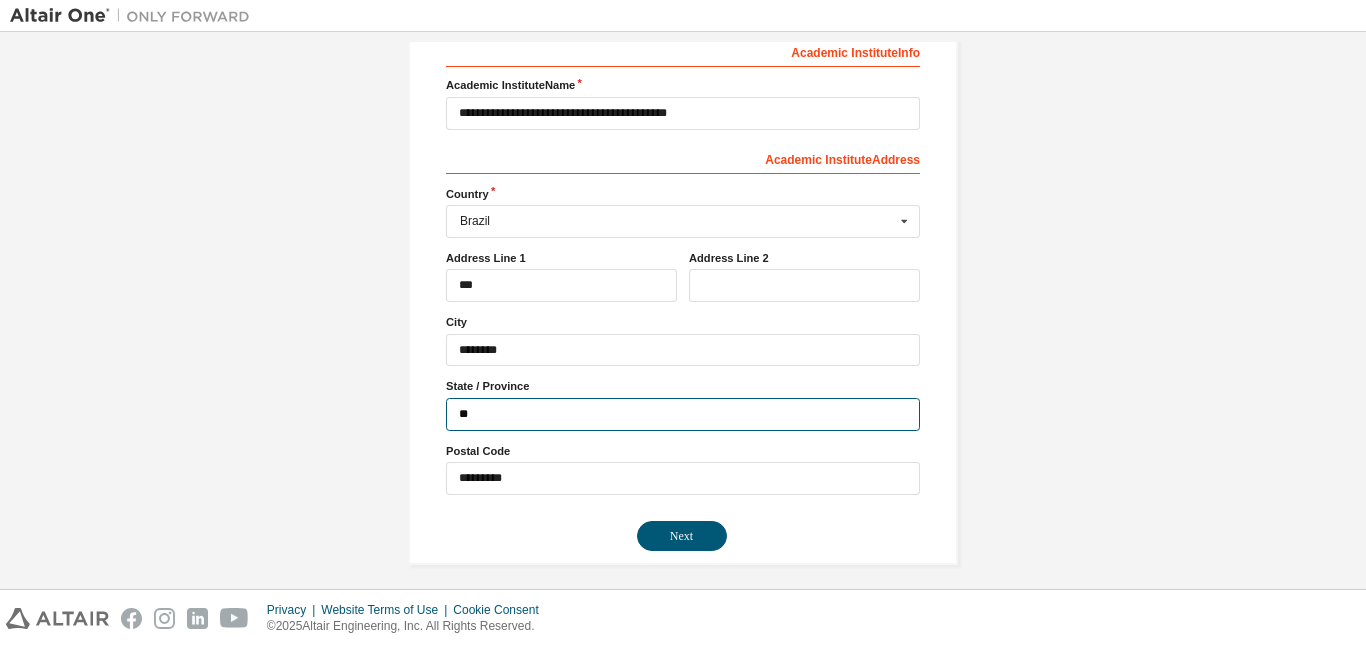 scroll, scrollTop: 310, scrollLeft: 0, axis: vertical 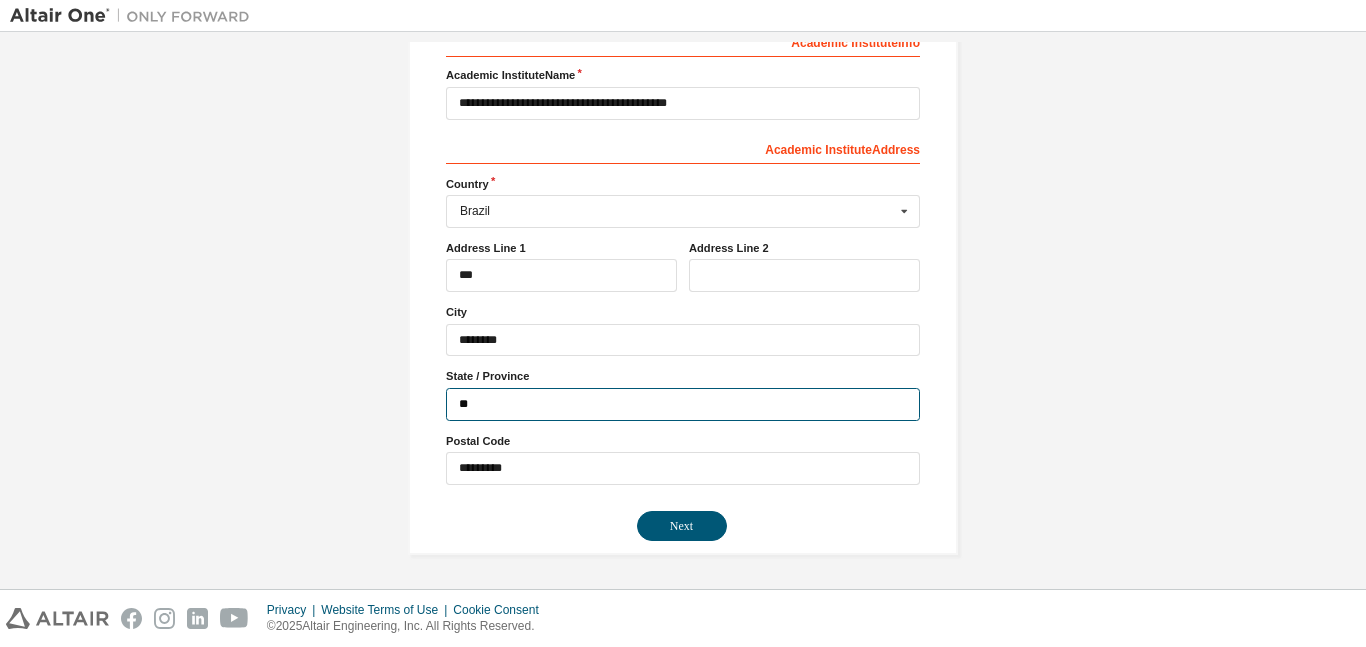 type on "**" 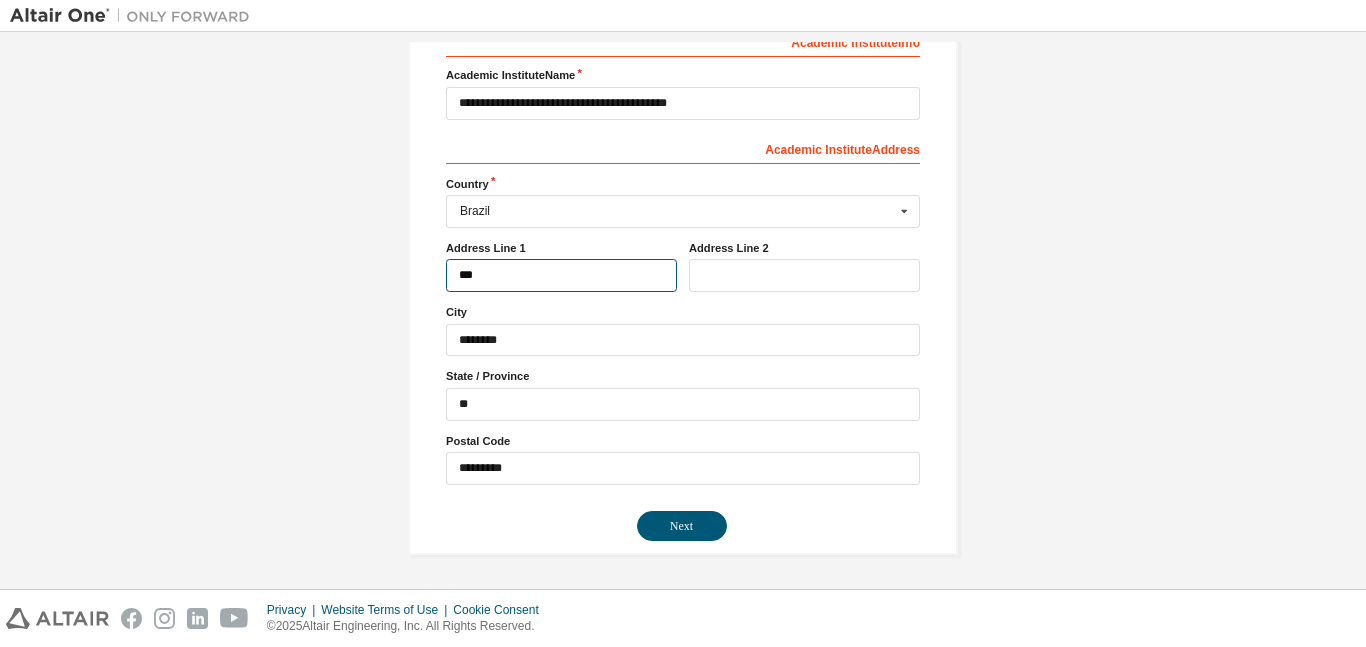 click on "***" at bounding box center [561, 275] 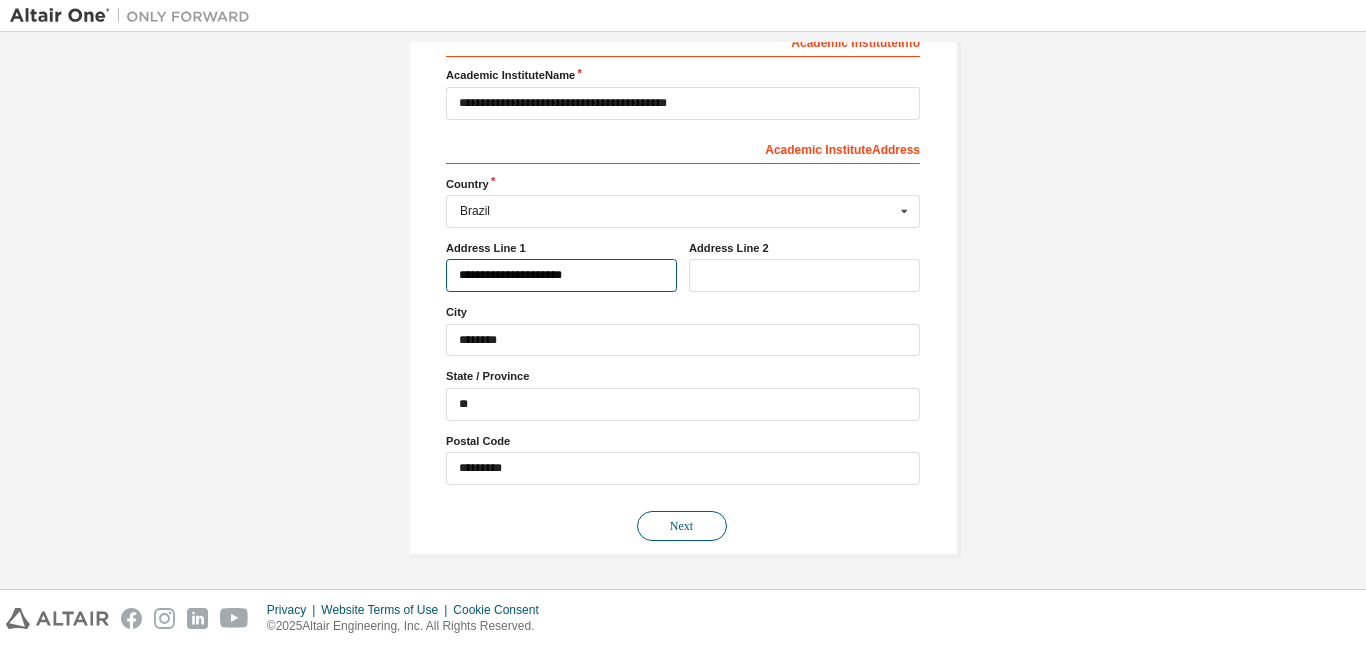 type on "**********" 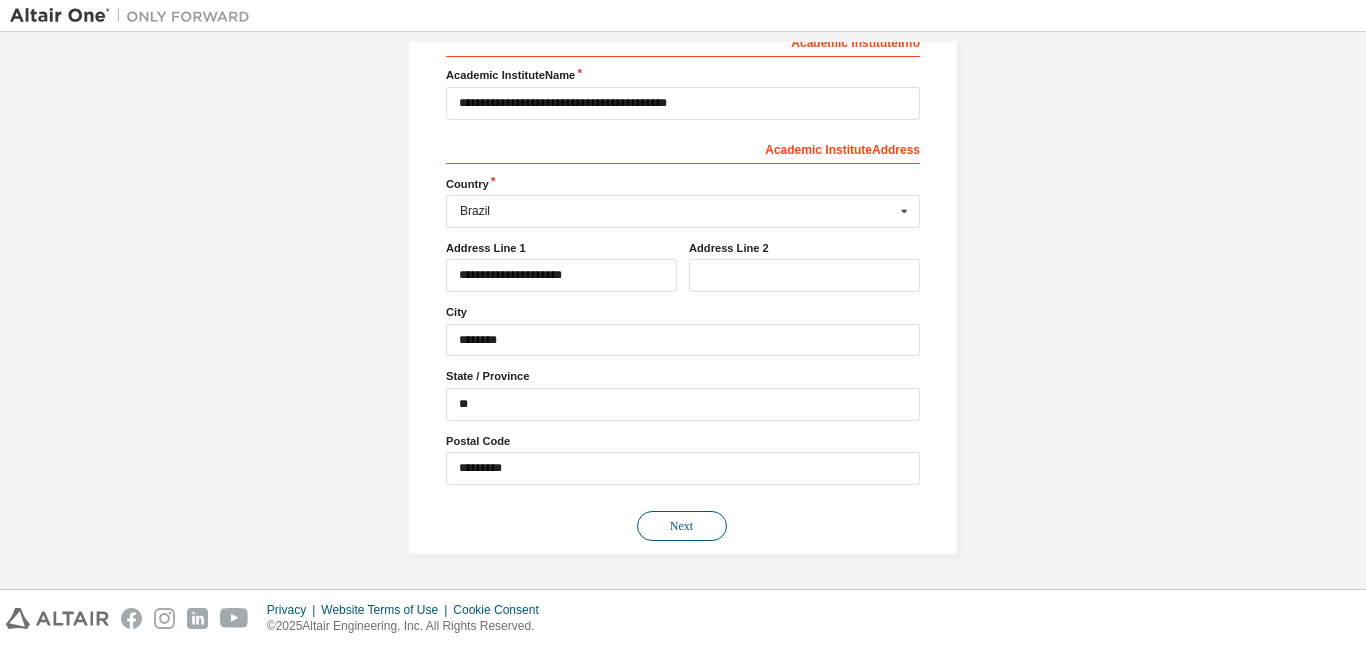 click on "Next" at bounding box center (682, 526) 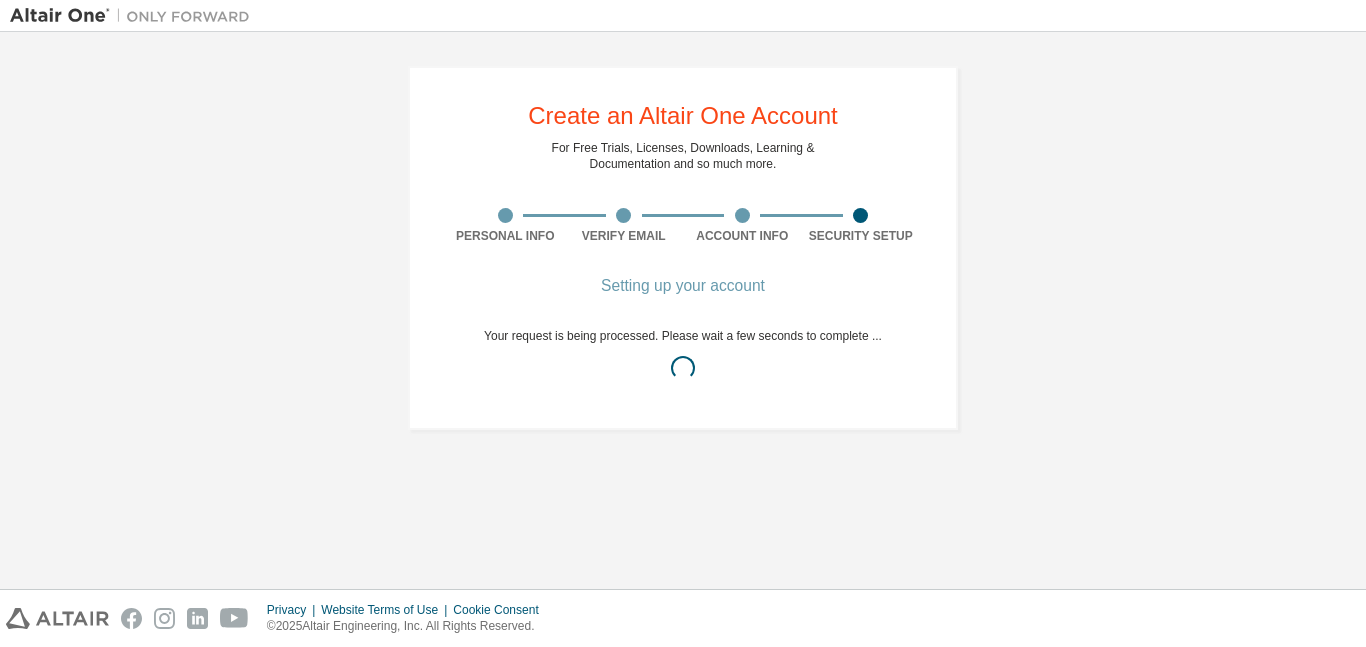 scroll, scrollTop: 0, scrollLeft: 0, axis: both 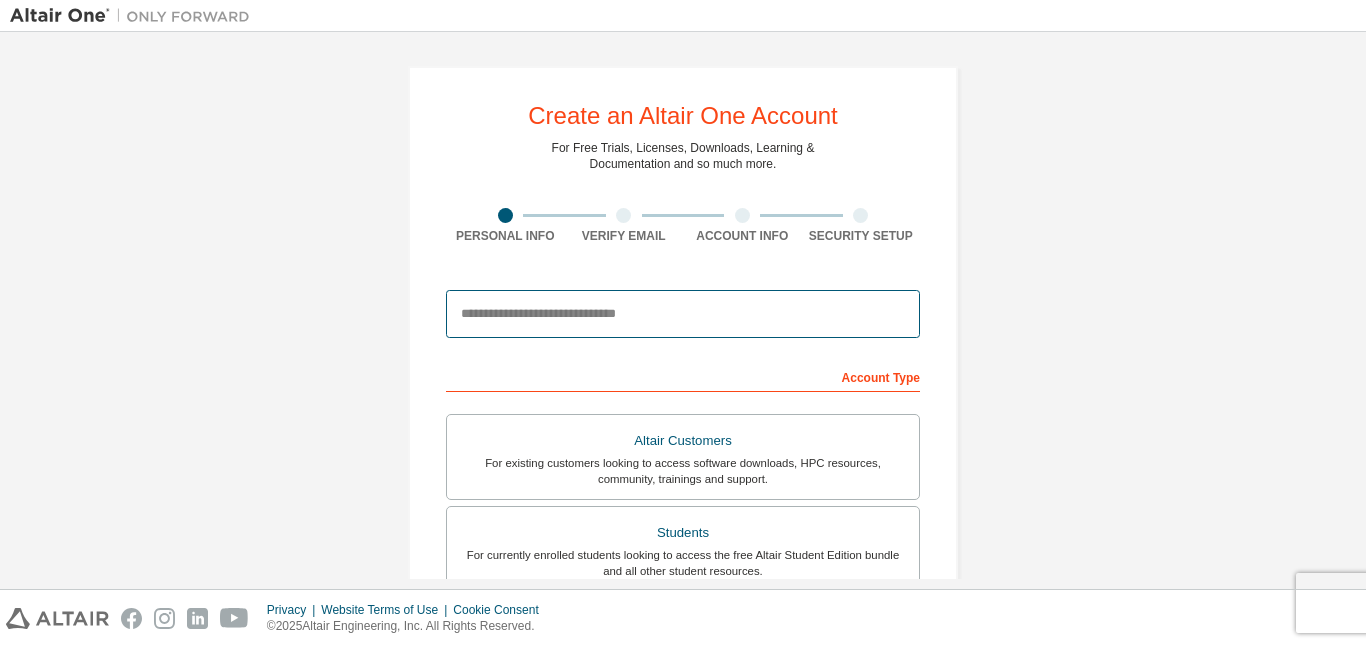 click at bounding box center (683, 314) 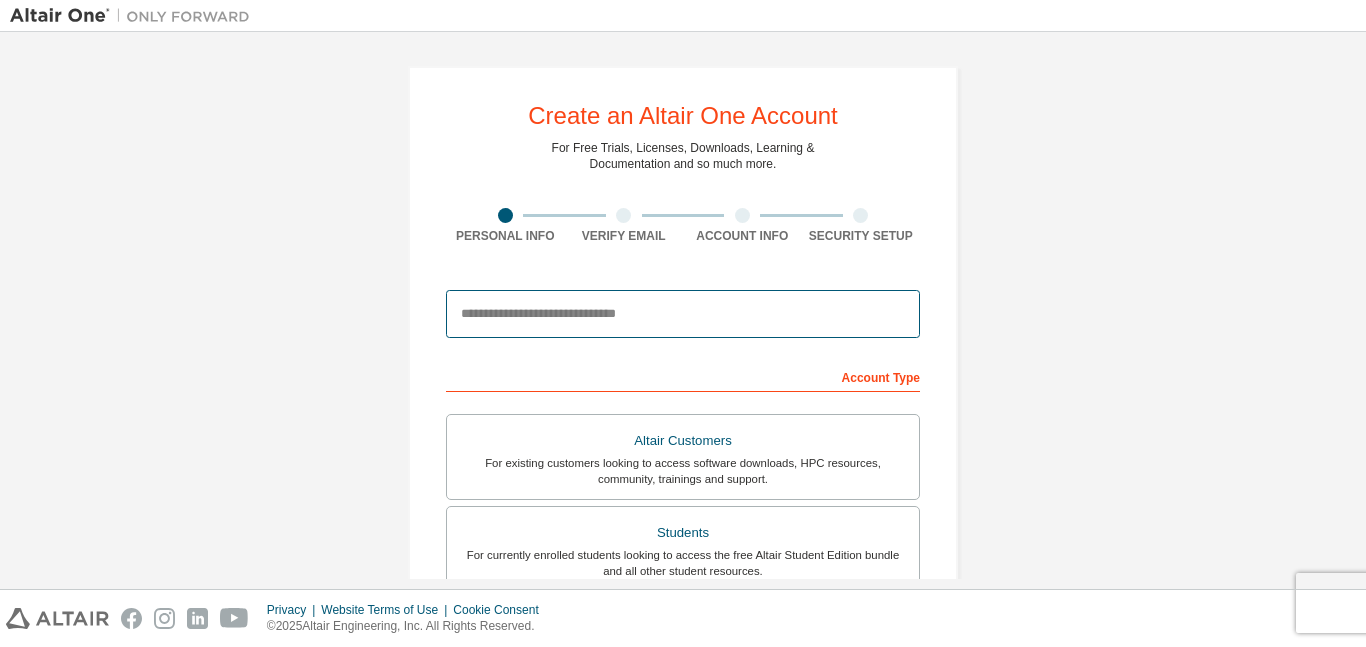 type on "**********" 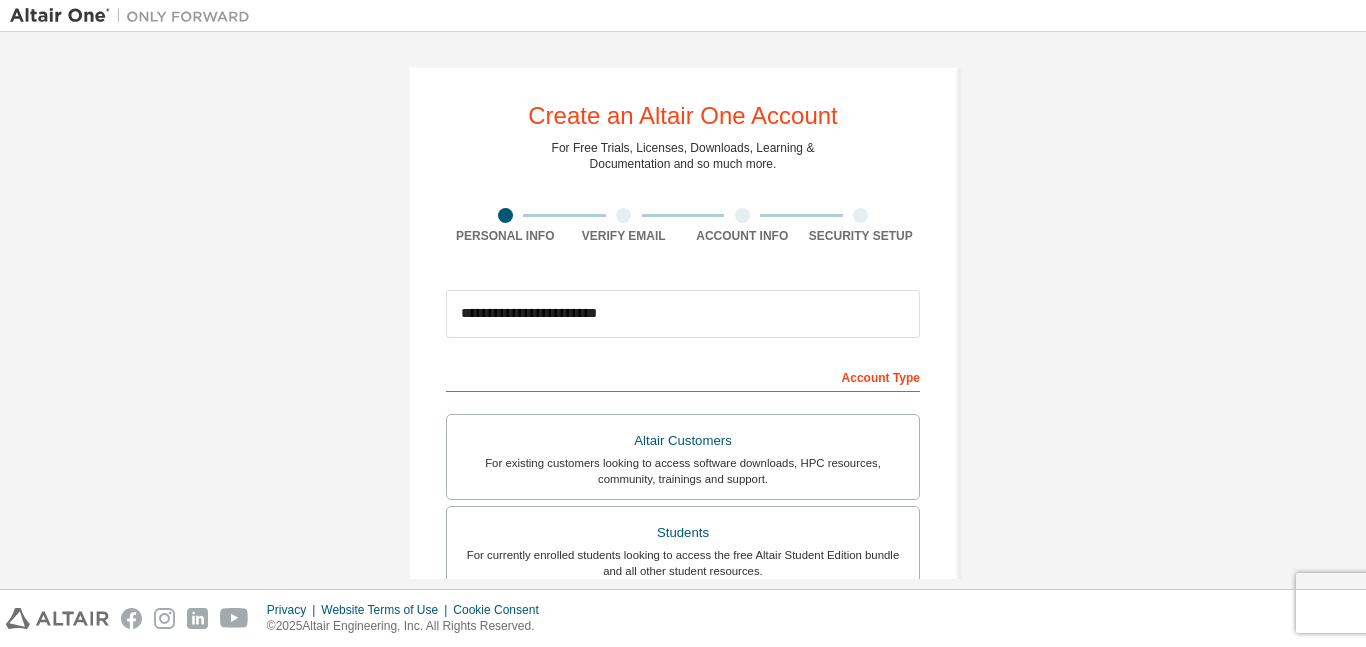 type on "**********" 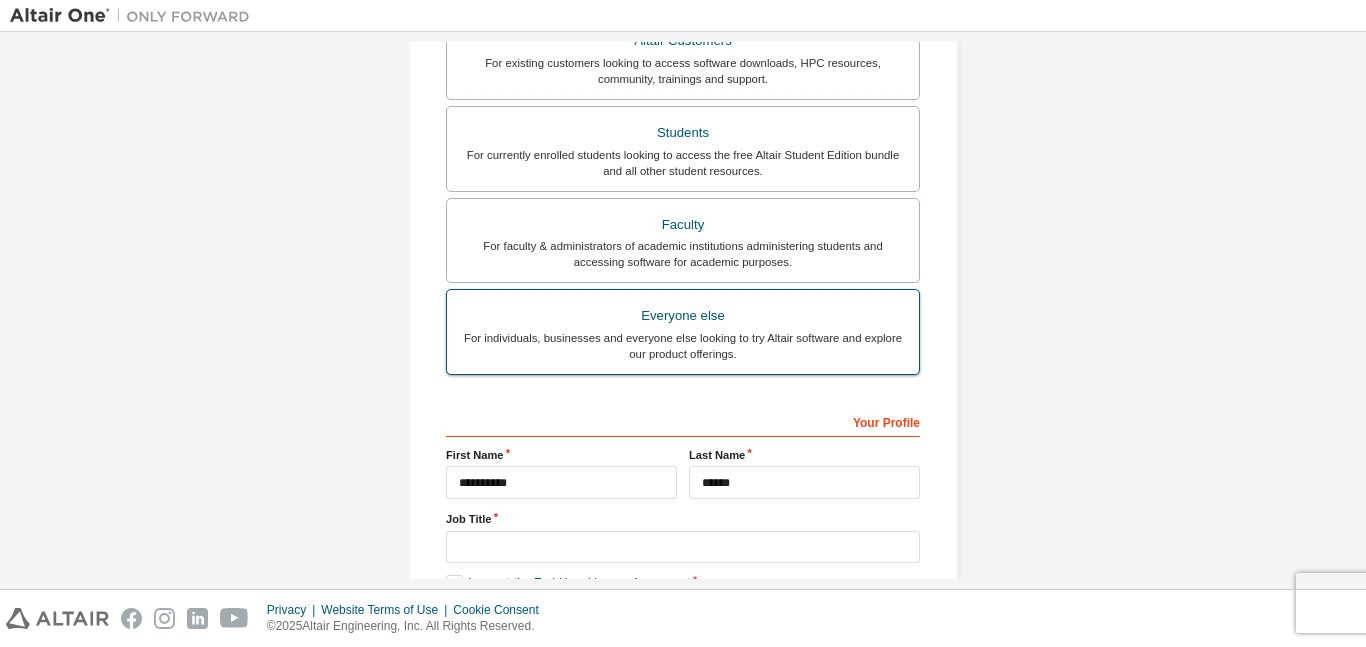 scroll, scrollTop: 463, scrollLeft: 0, axis: vertical 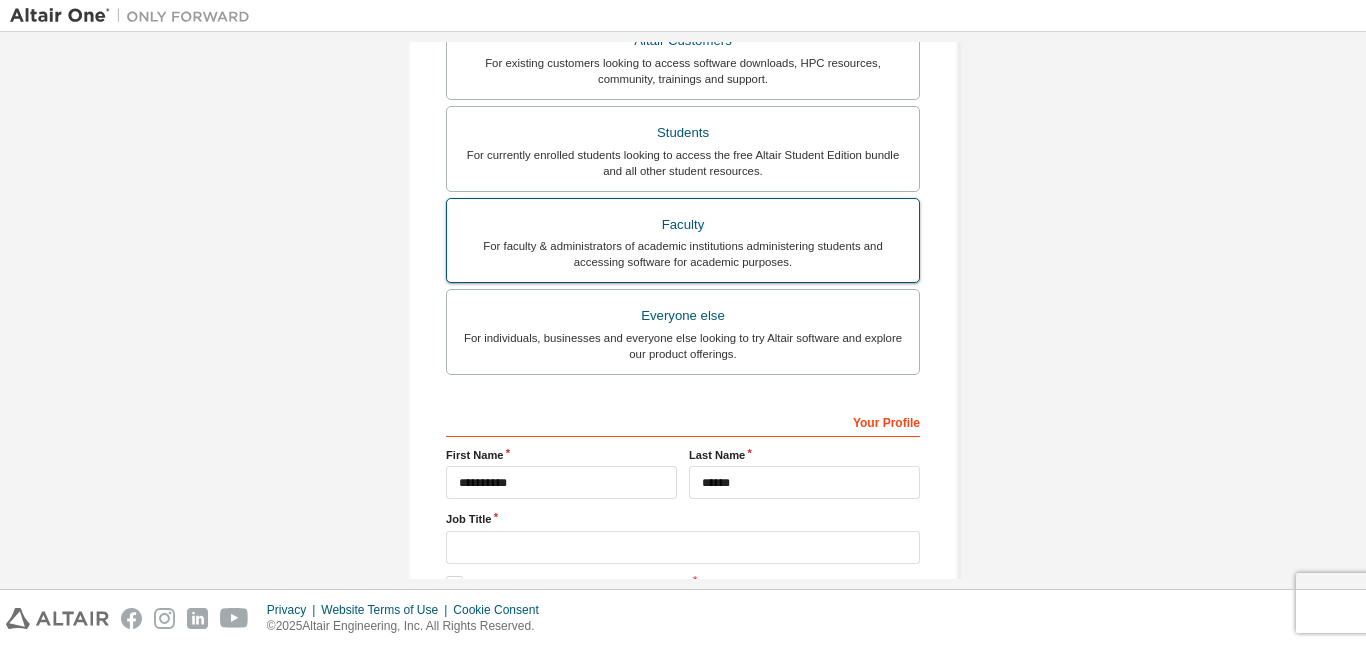 click on "Faculty" at bounding box center (683, 225) 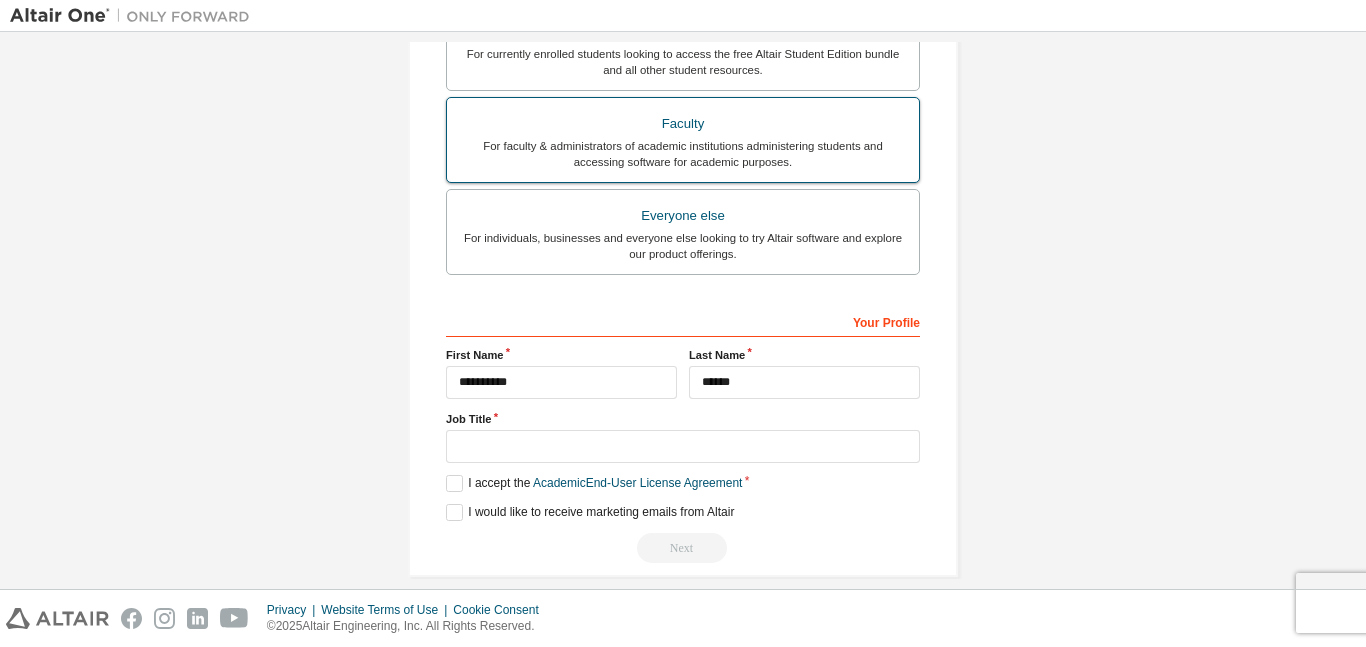 scroll, scrollTop: 637, scrollLeft: 0, axis: vertical 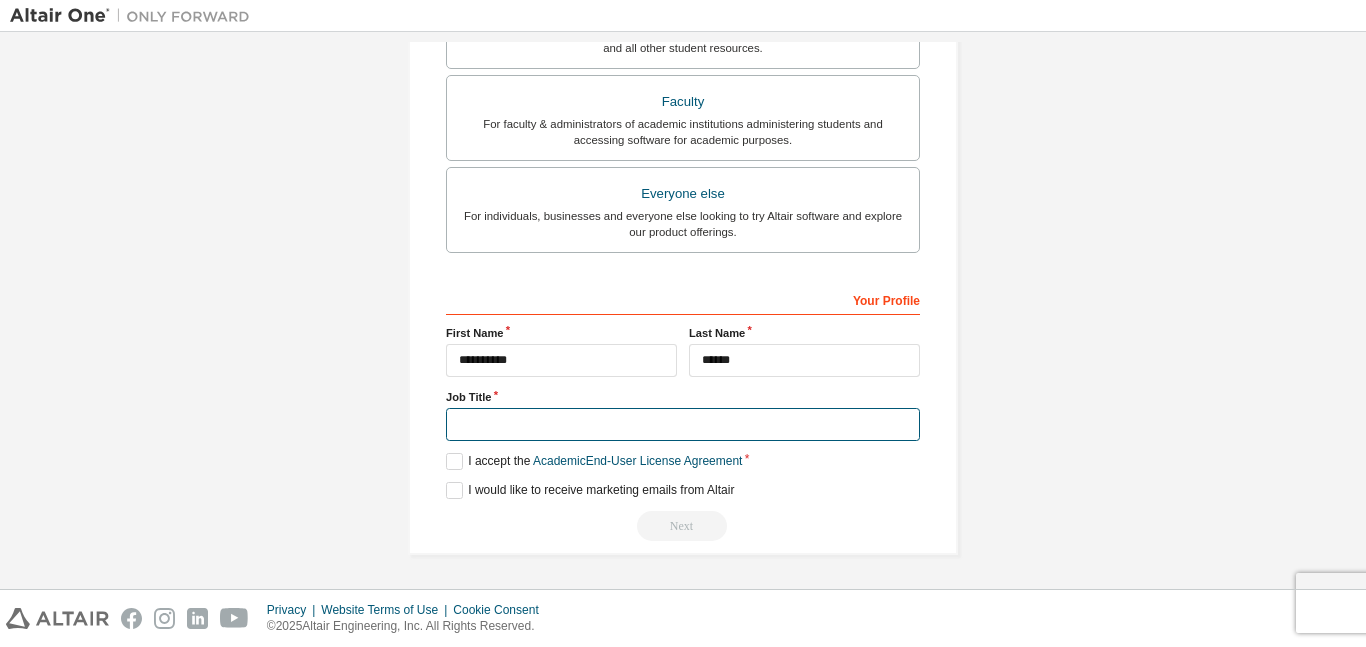 click at bounding box center (683, 424) 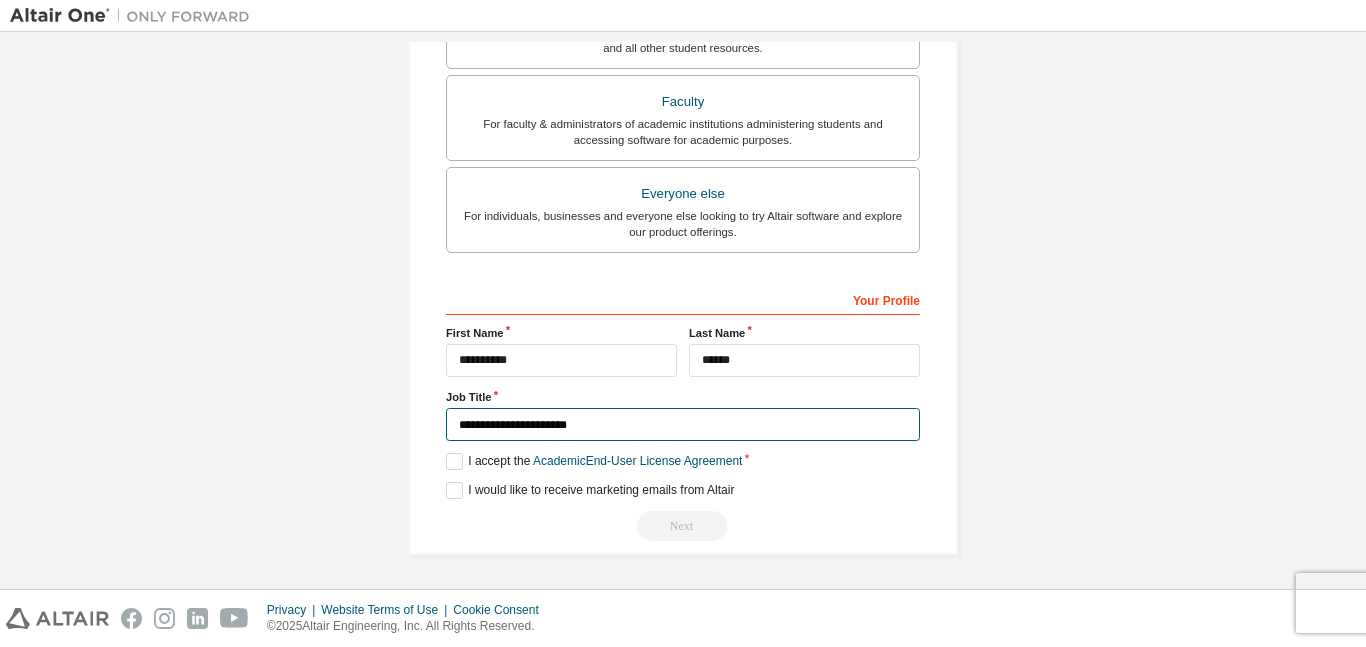 drag, startPoint x: 601, startPoint y: 425, endPoint x: 417, endPoint y: 425, distance: 184 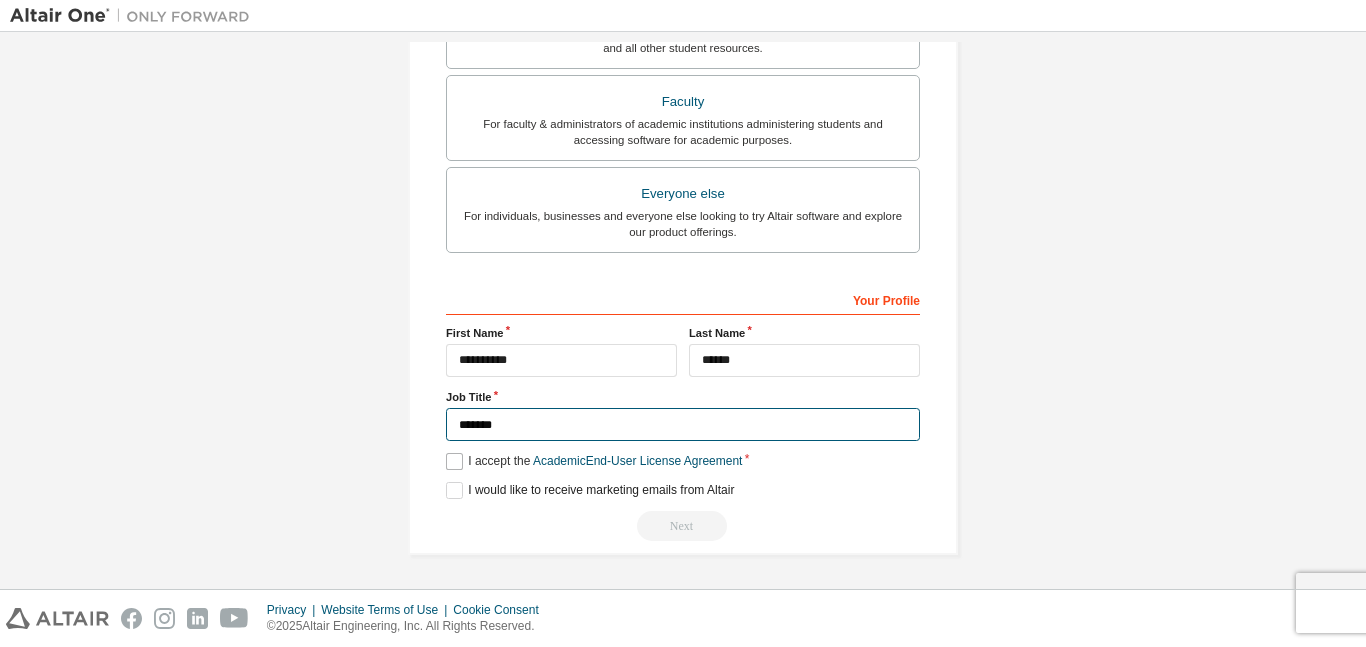 type on "*******" 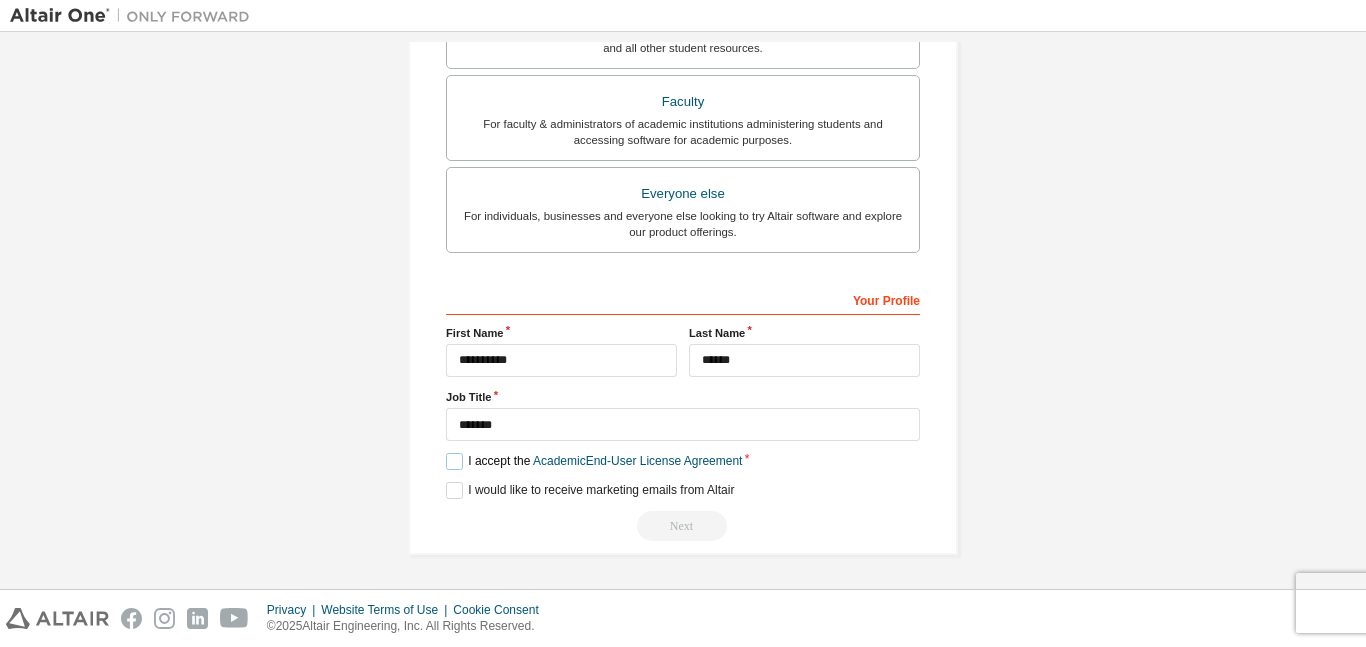 click on "I accept the   Academic   End-User License Agreement" at bounding box center [594, 461] 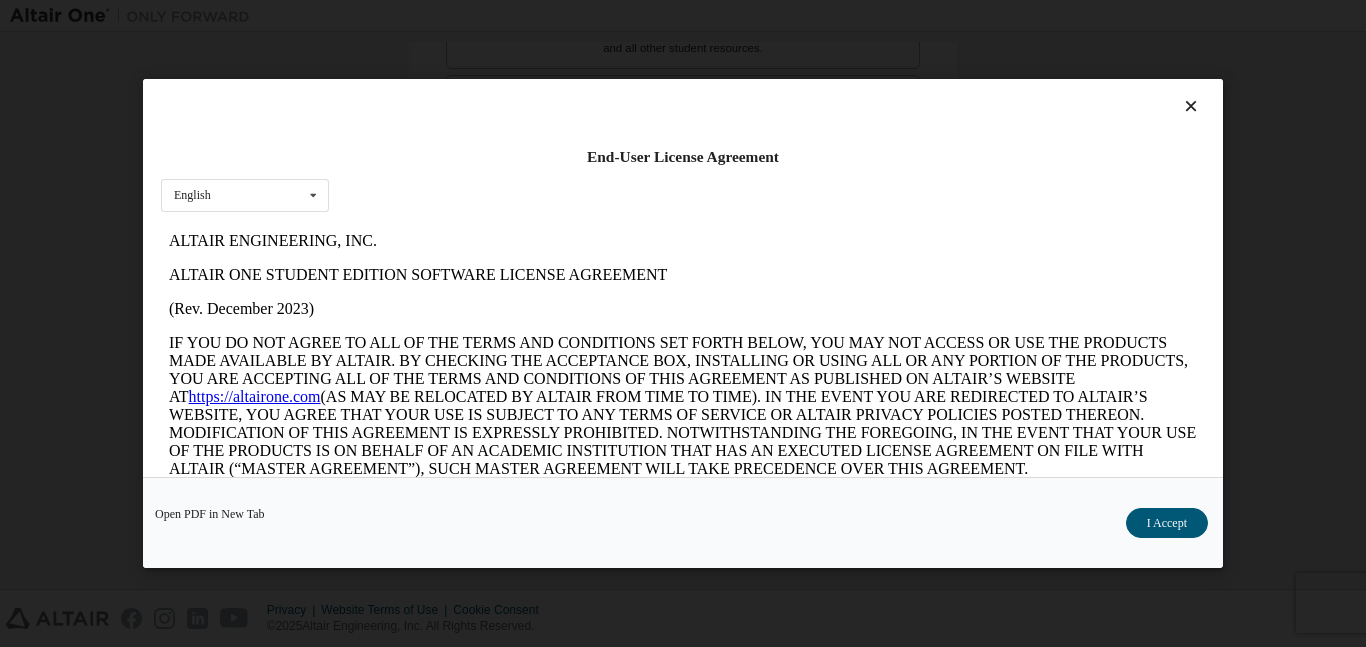 scroll, scrollTop: 0, scrollLeft: 0, axis: both 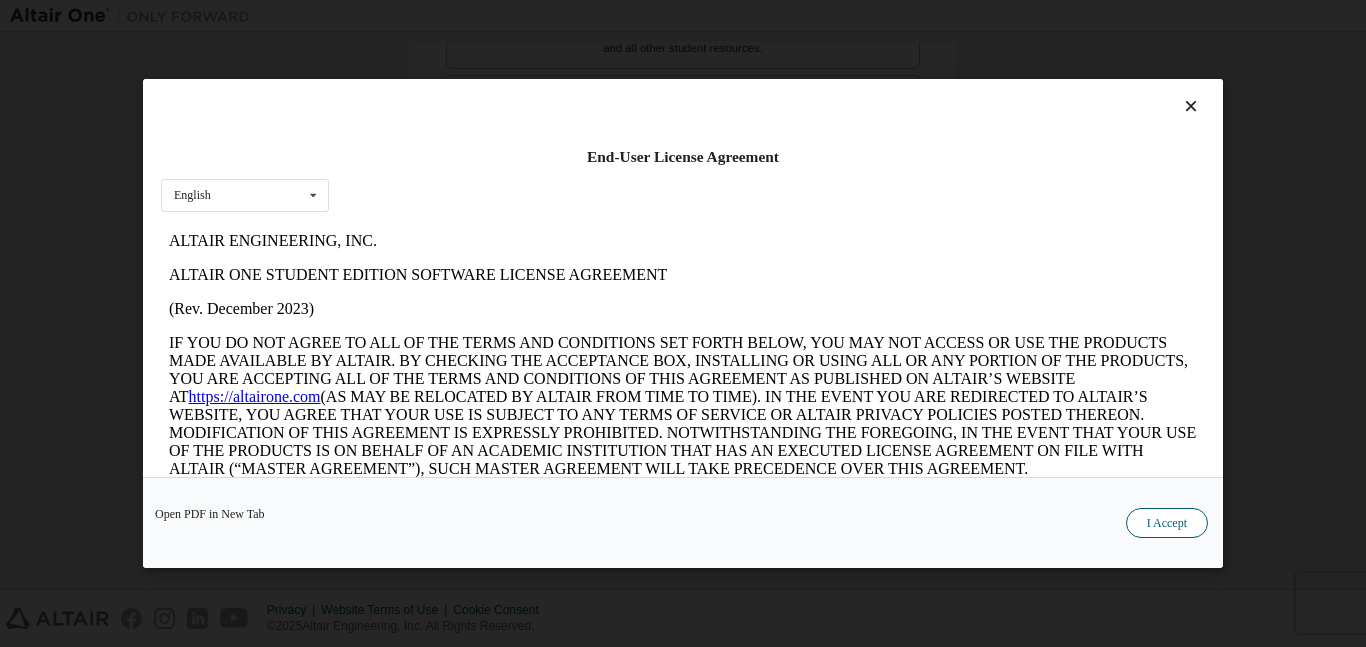 click on "I Accept" at bounding box center [1167, 523] 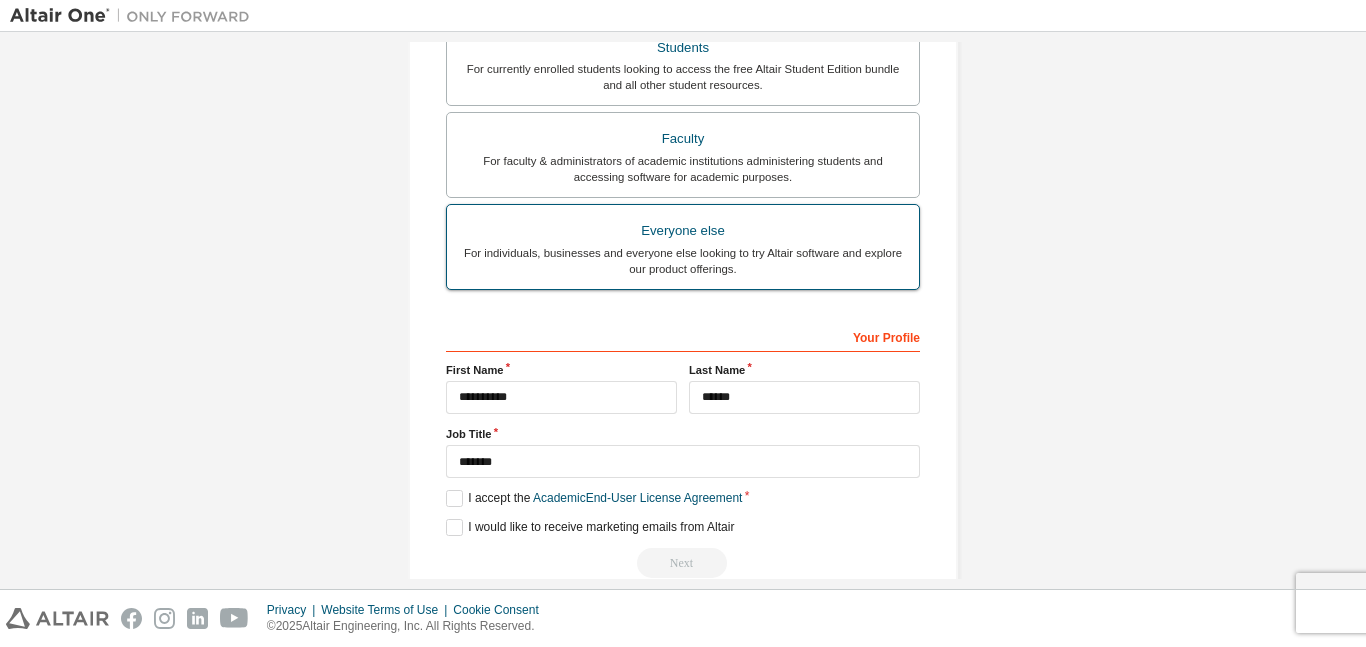 scroll, scrollTop: 637, scrollLeft: 0, axis: vertical 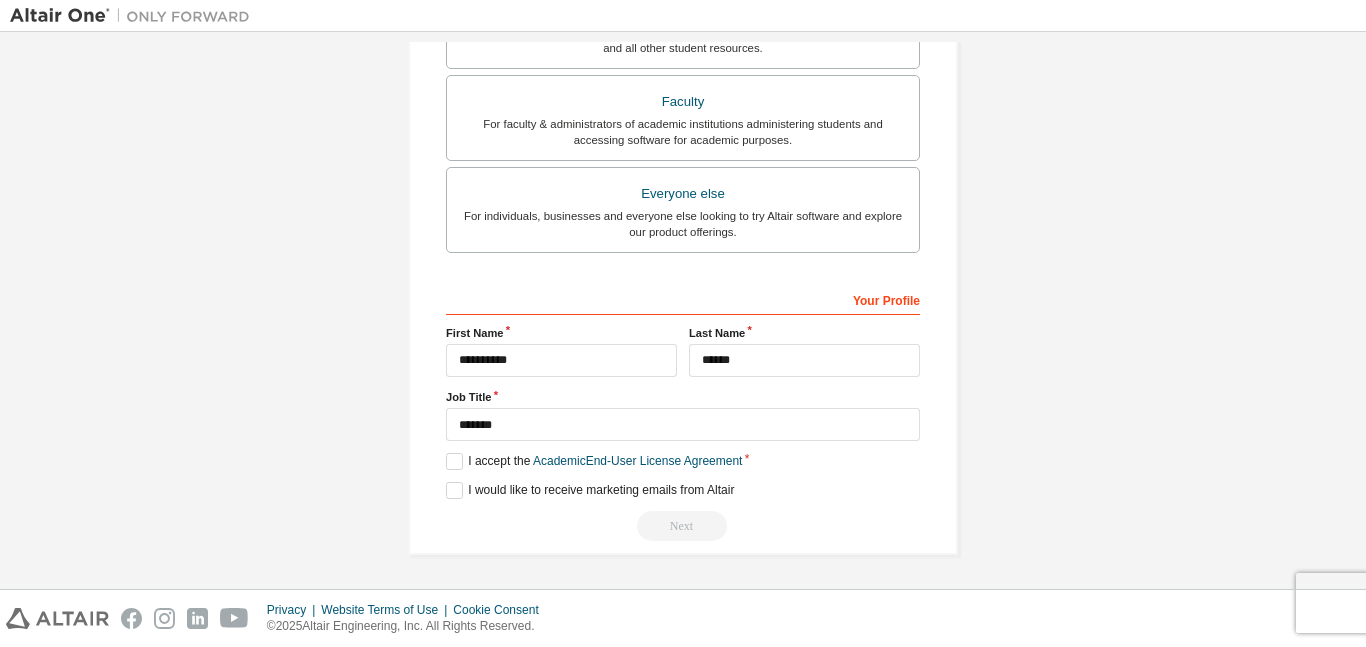 click on "Your Profile" at bounding box center [683, 299] 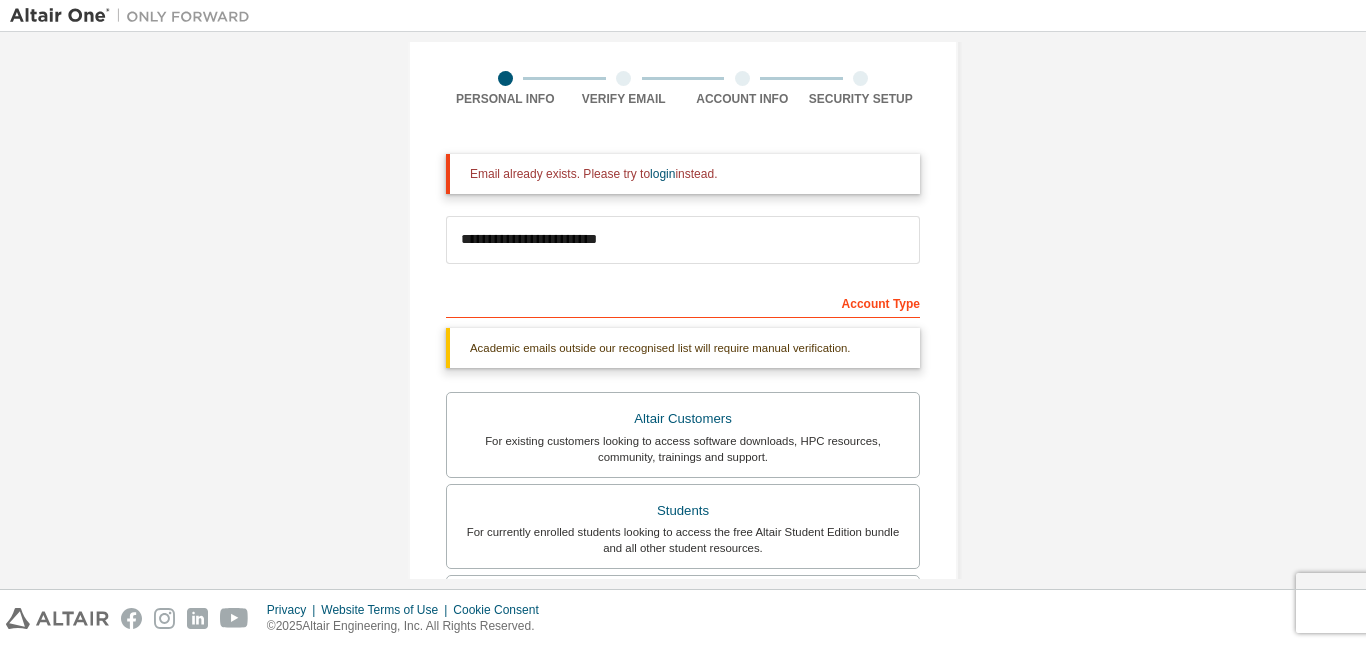 scroll, scrollTop: 37, scrollLeft: 0, axis: vertical 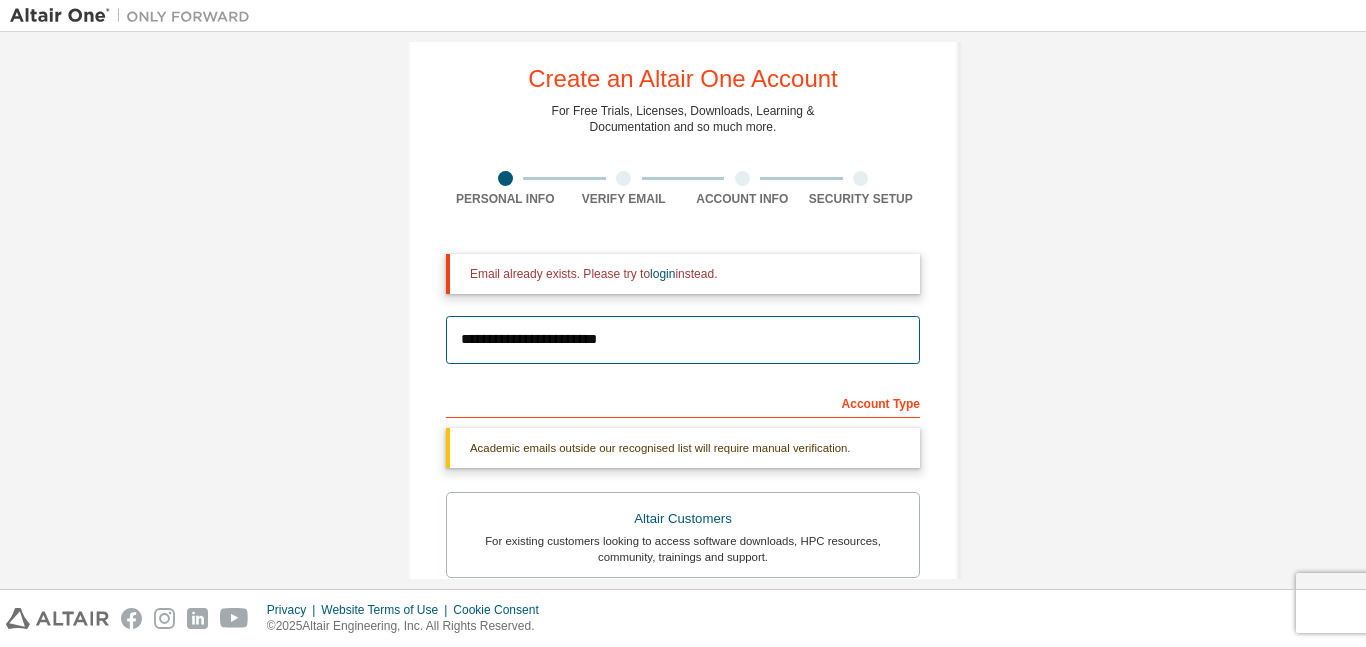 click on "**********" at bounding box center (683, 340) 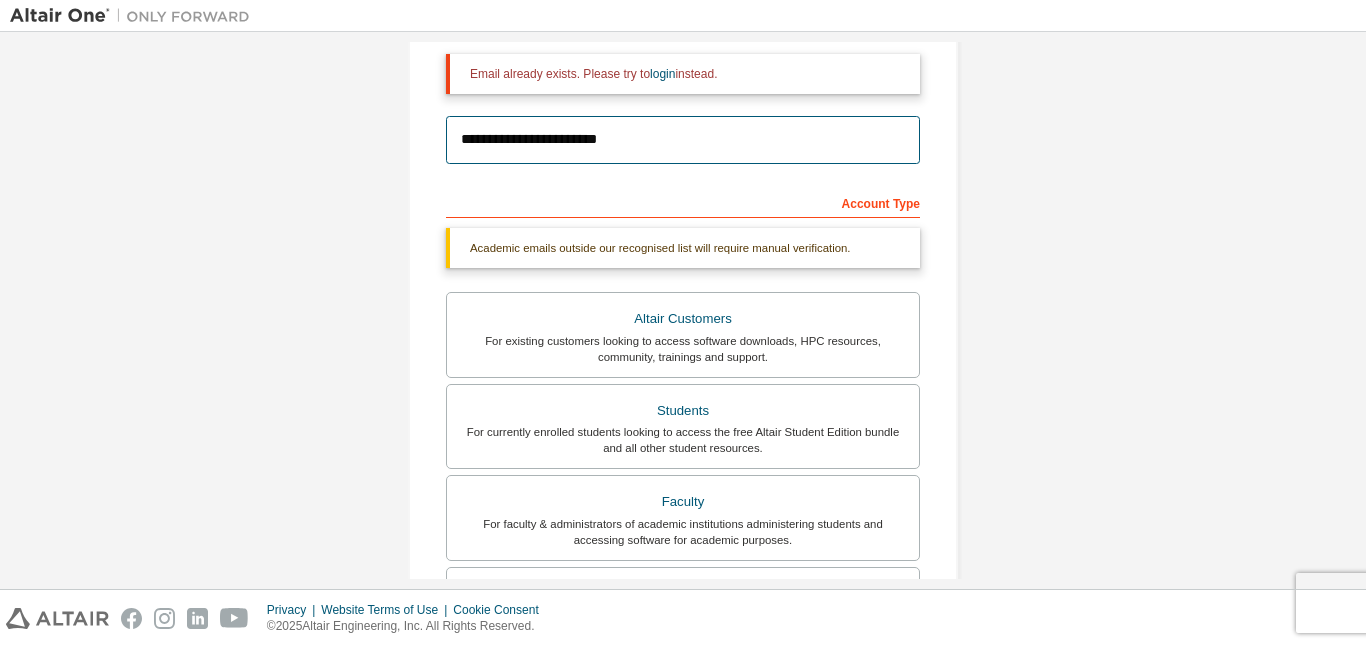 scroll, scrollTop: 337, scrollLeft: 0, axis: vertical 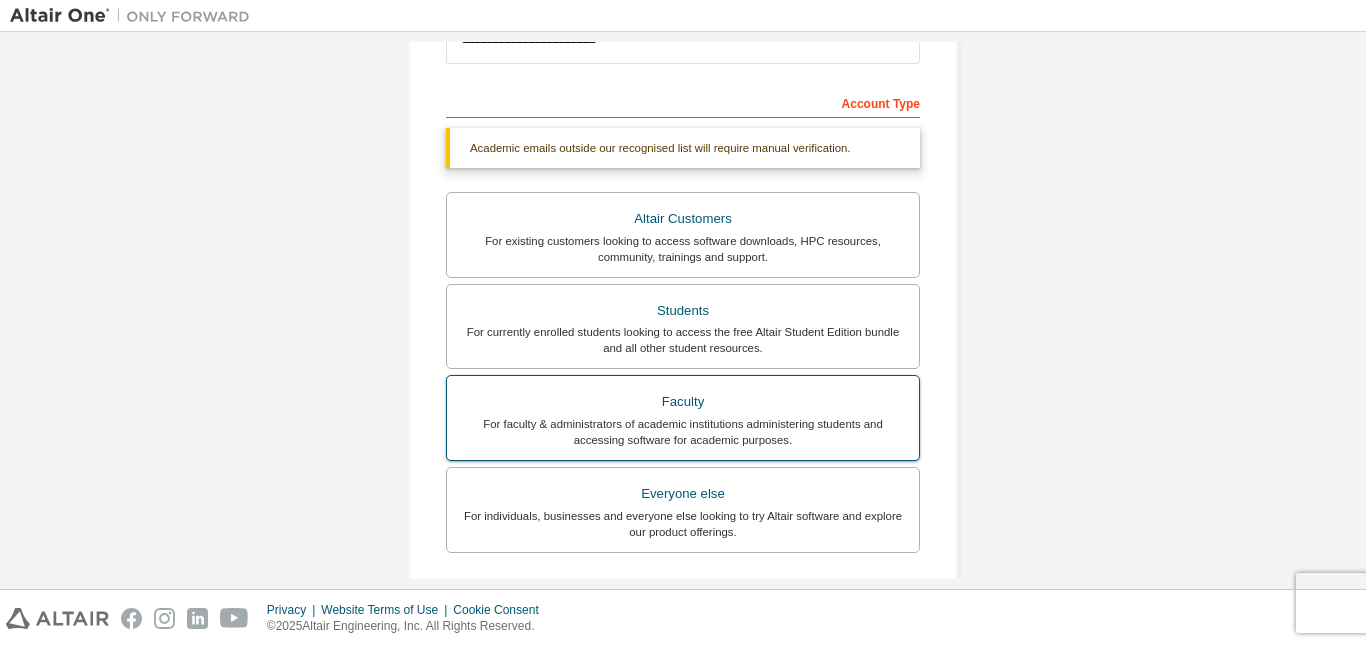 click on "Faculty" at bounding box center (683, 402) 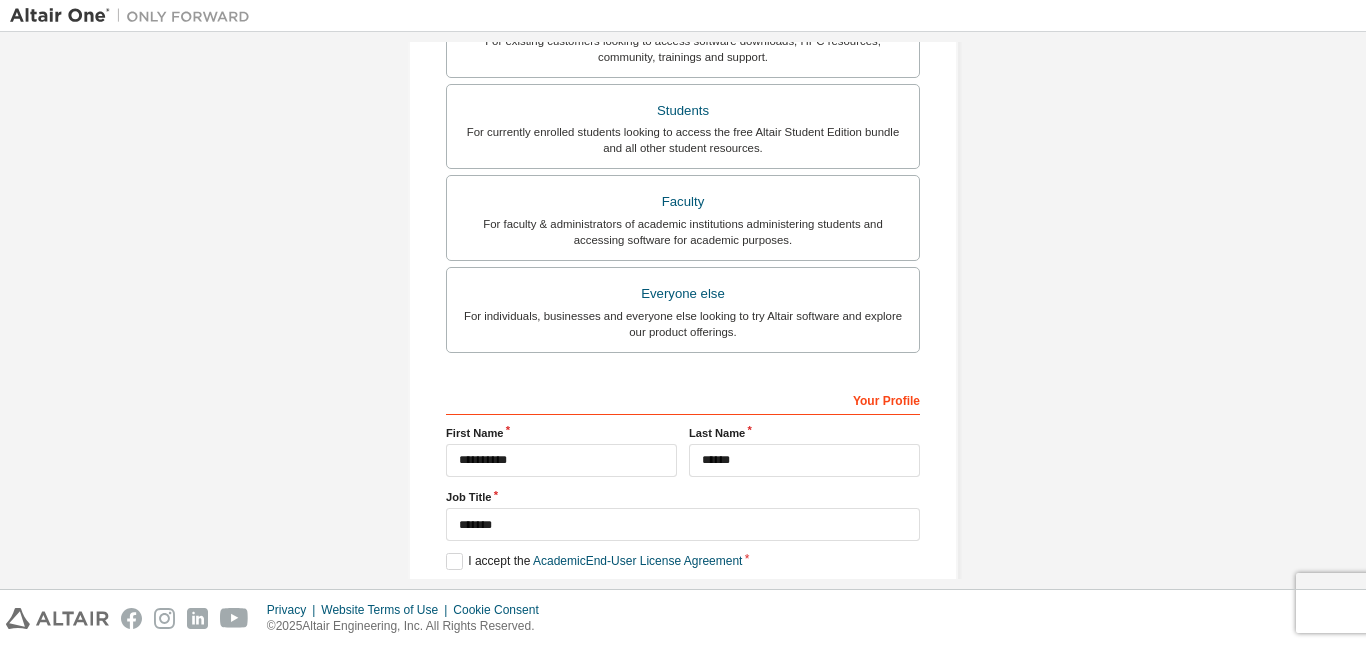 scroll, scrollTop: 637, scrollLeft: 0, axis: vertical 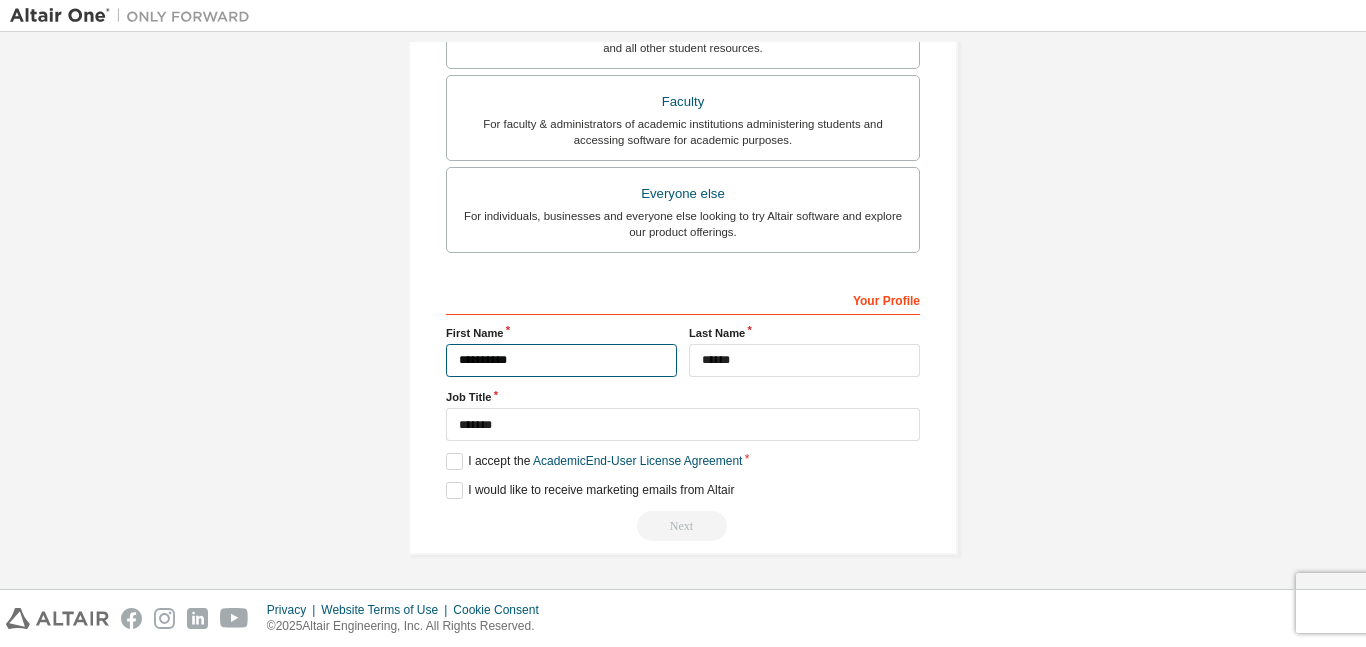 click on "**********" at bounding box center (561, 360) 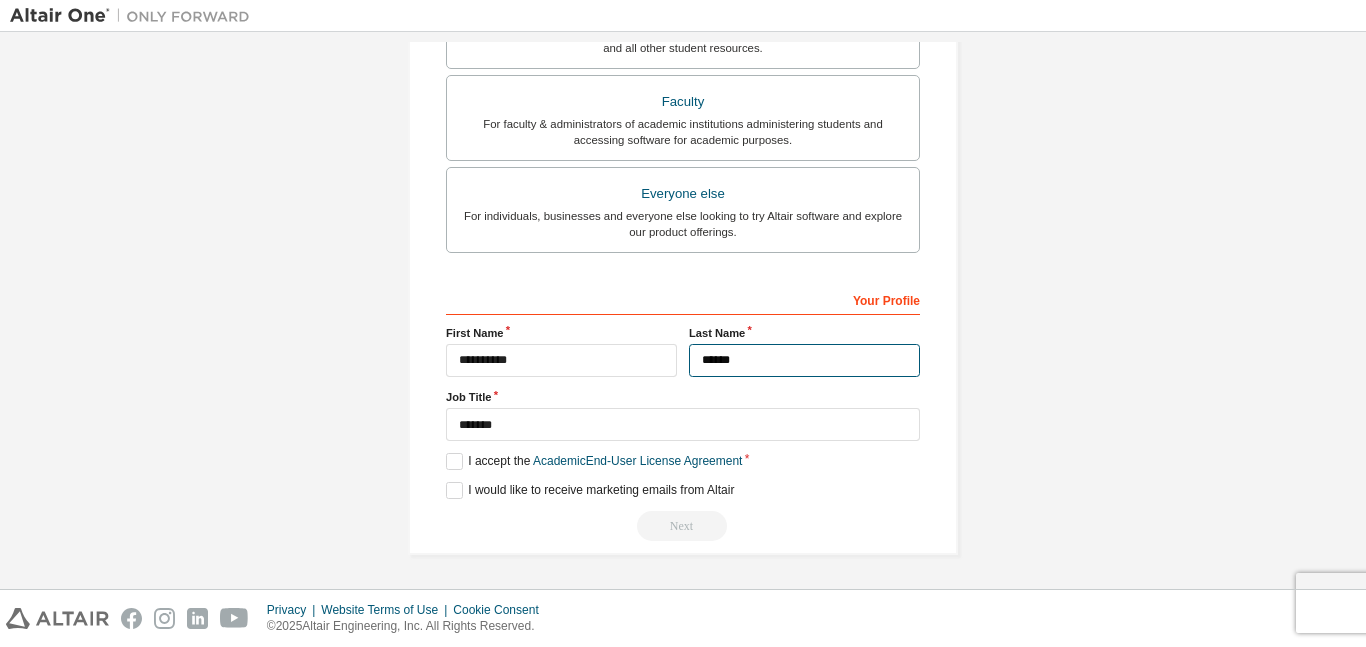 click on "******" at bounding box center (804, 360) 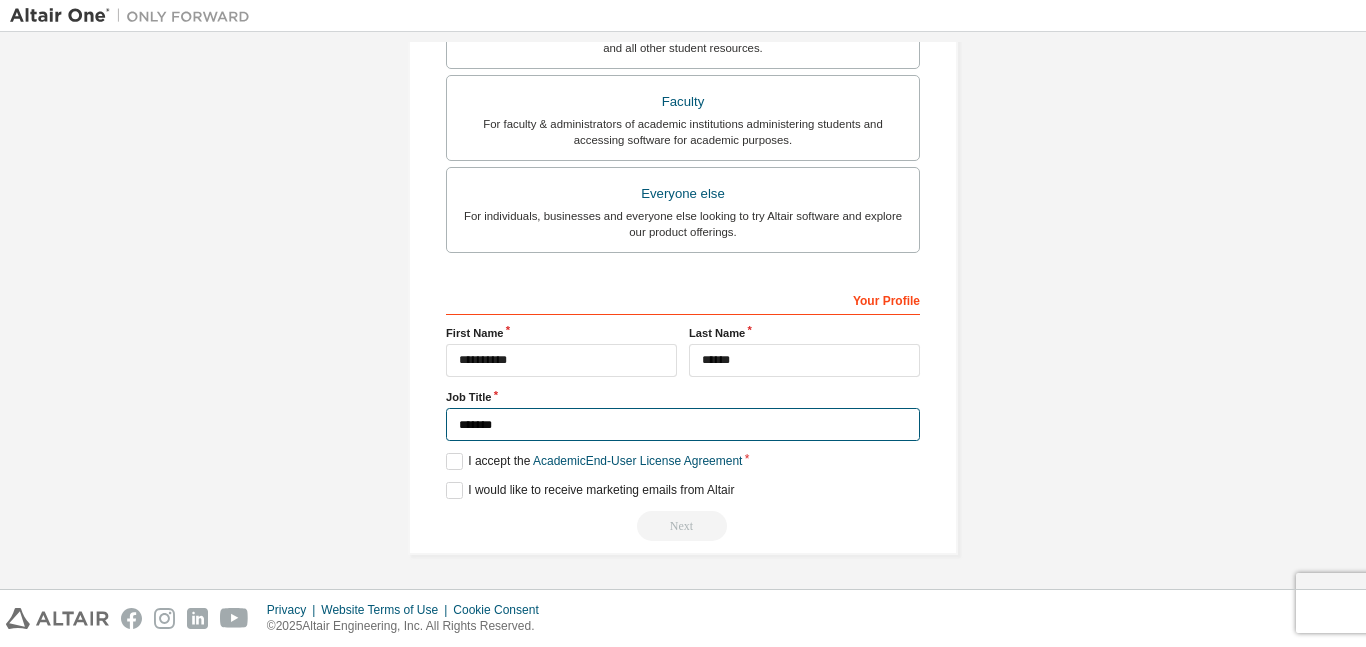 click on "*******" at bounding box center (683, 424) 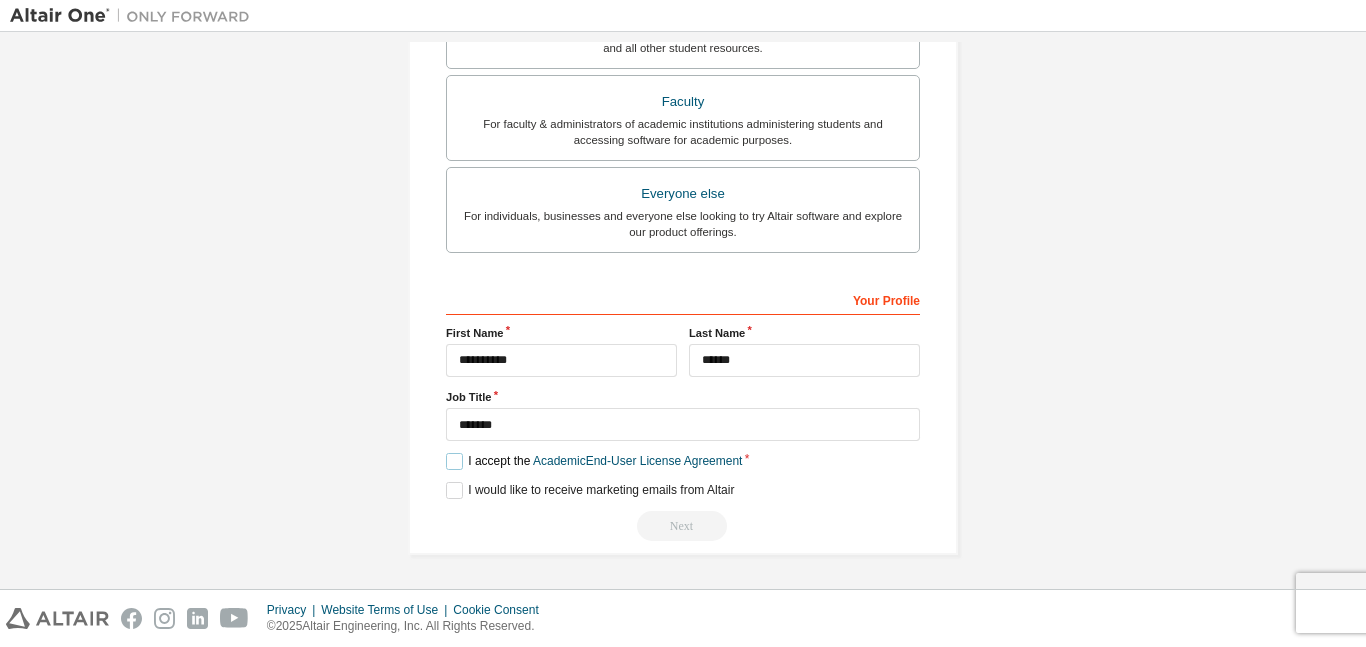 click on "I accept the   Academic   End-User License Agreement" at bounding box center [594, 461] 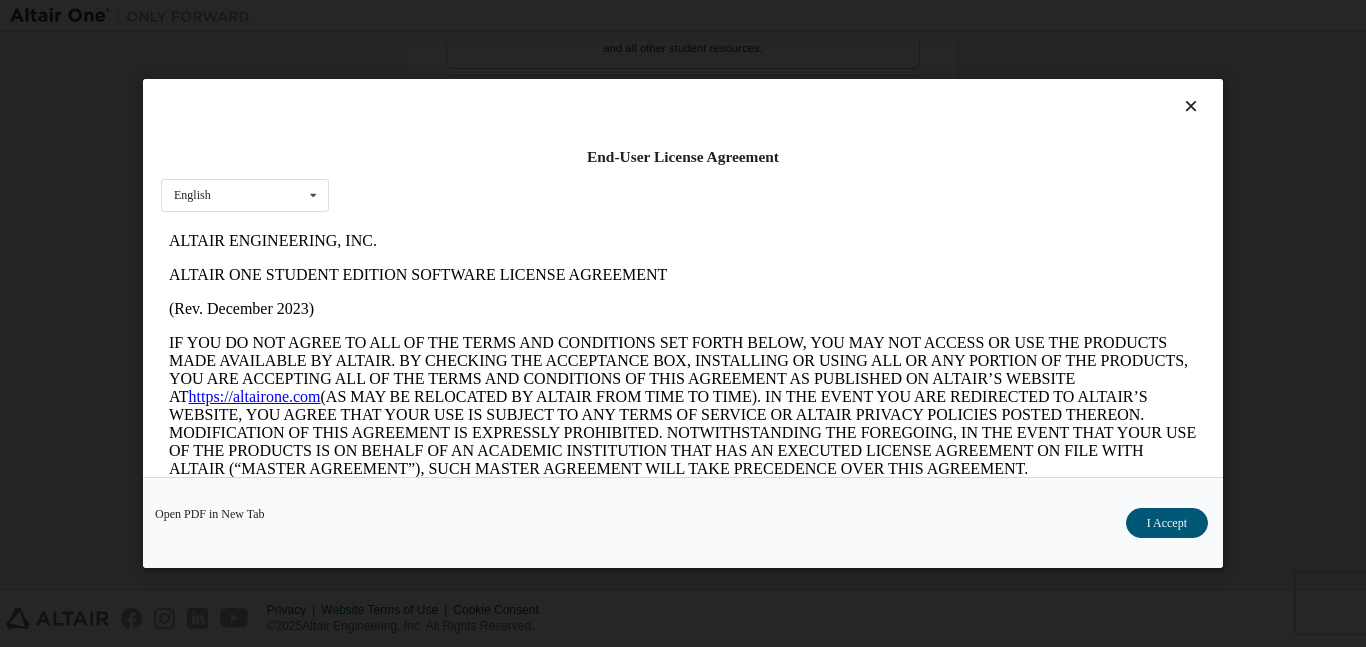 scroll, scrollTop: 0, scrollLeft: 0, axis: both 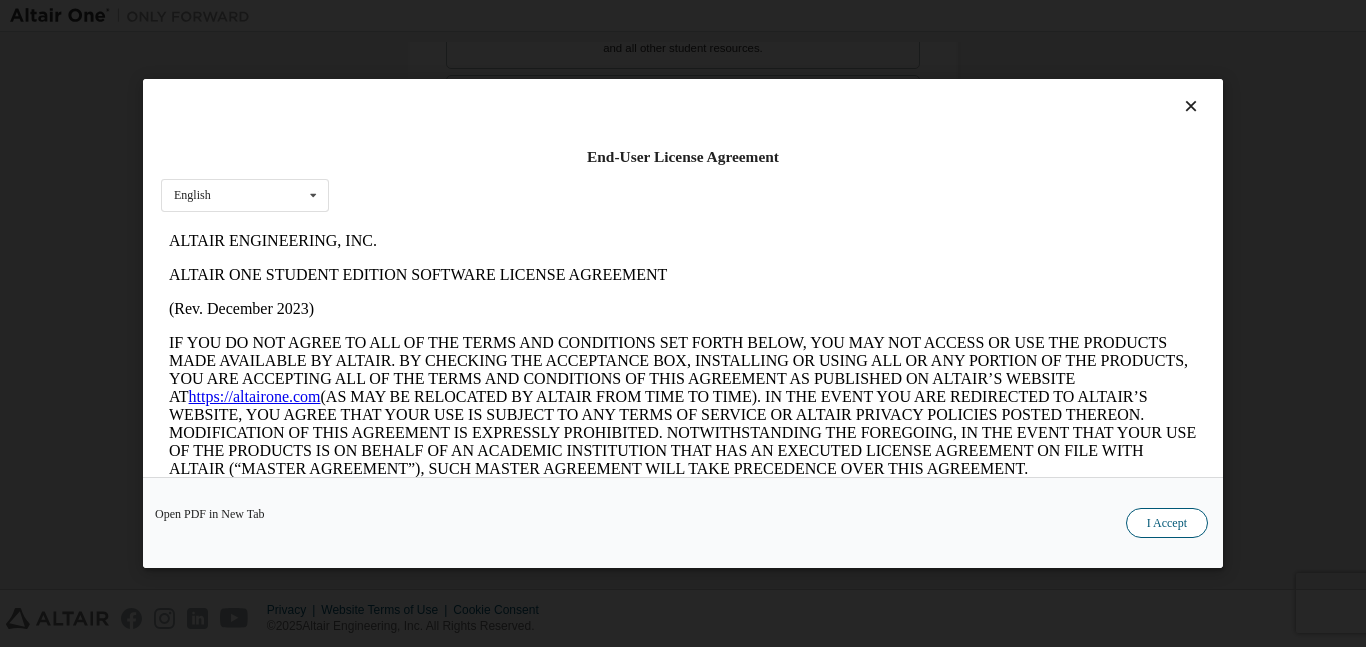click on "I Accept" at bounding box center [1167, 523] 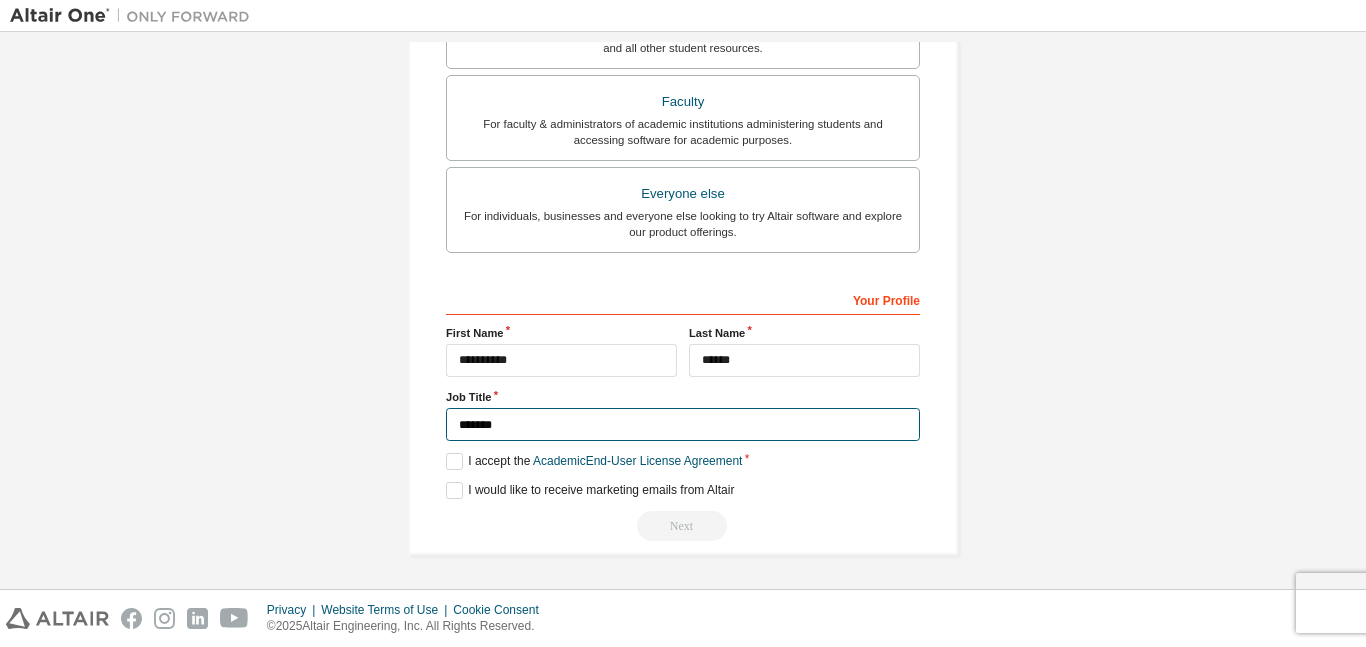 click on "*******" at bounding box center (683, 424) 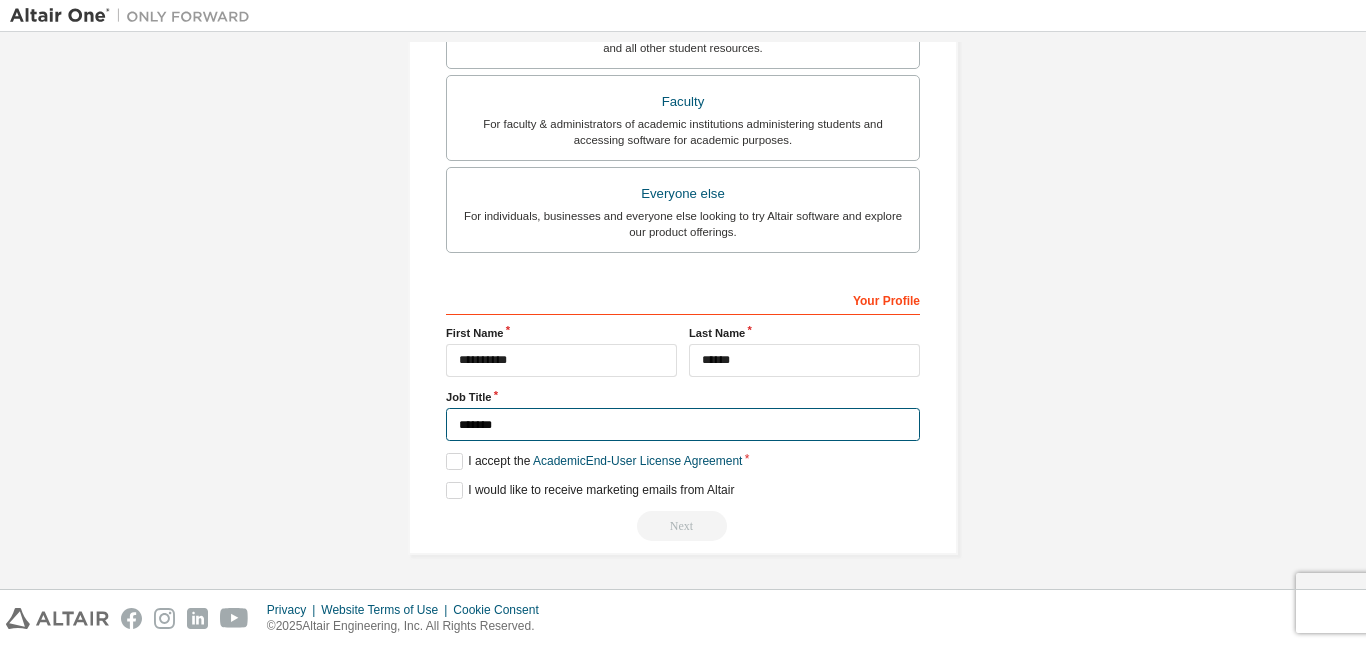 drag, startPoint x: 512, startPoint y: 424, endPoint x: 386, endPoint y: 423, distance: 126.00397 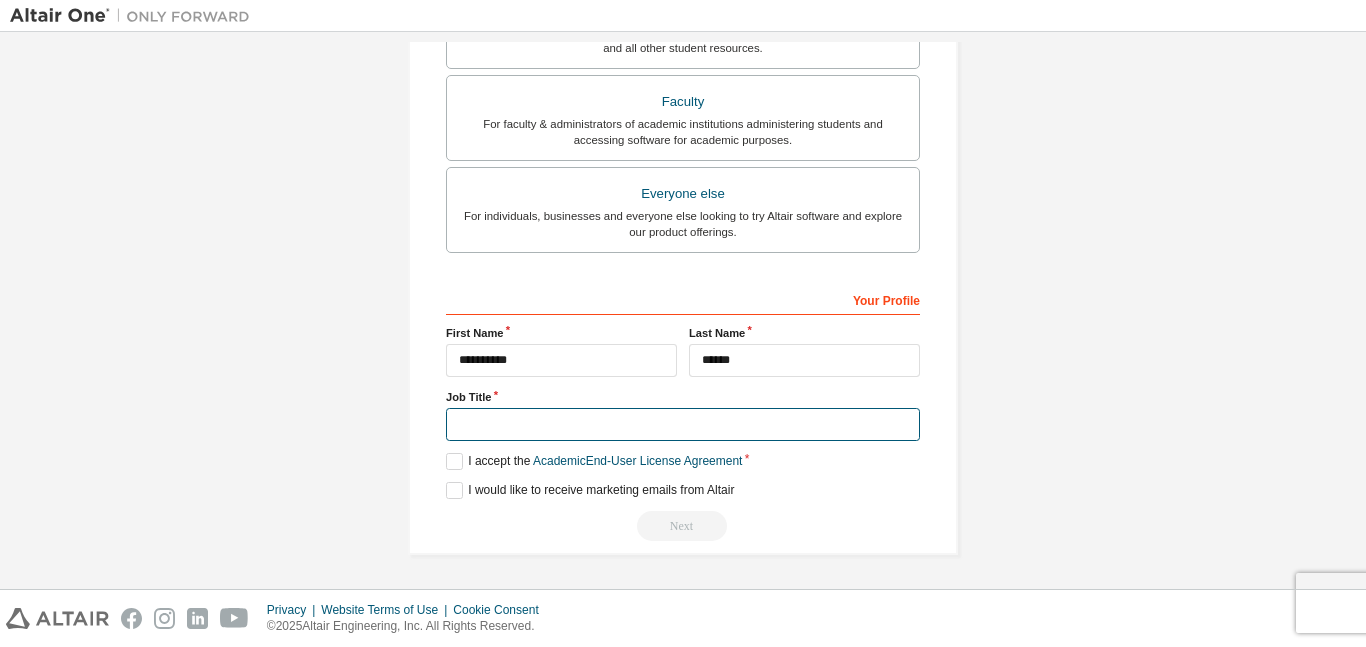 click at bounding box center [683, 424] 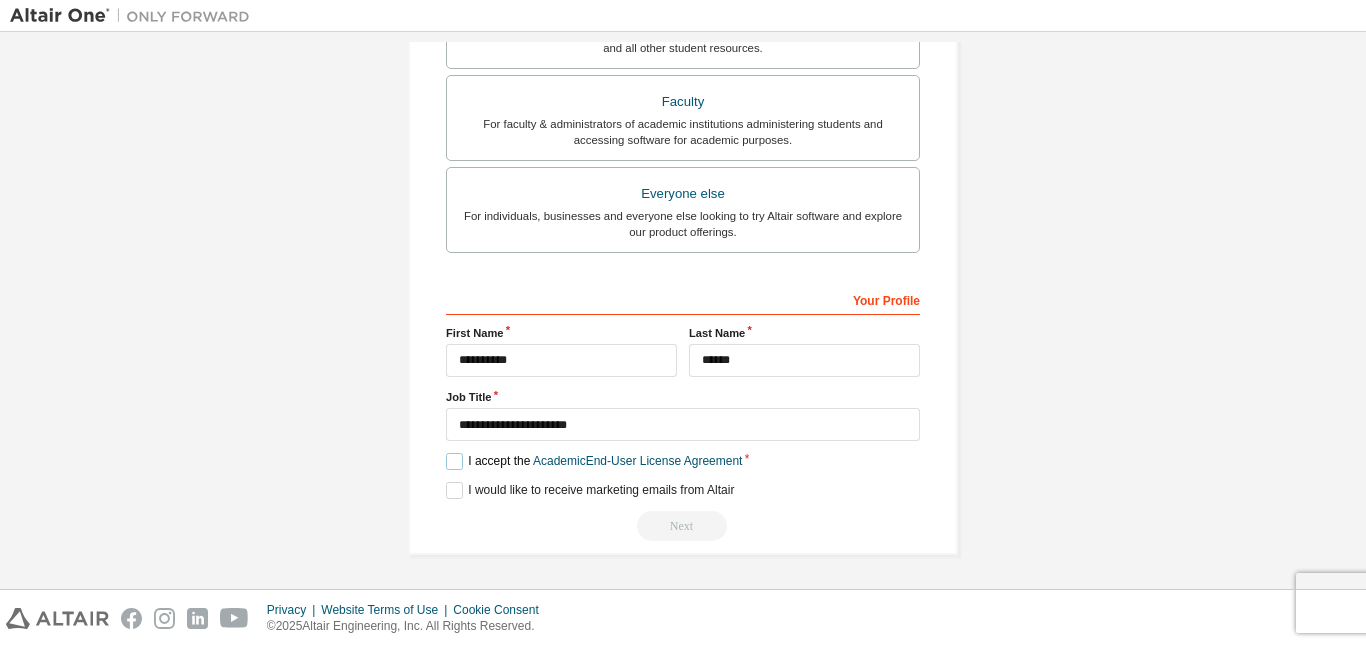 click on "I accept the   Academic   End-User License Agreement" at bounding box center (594, 461) 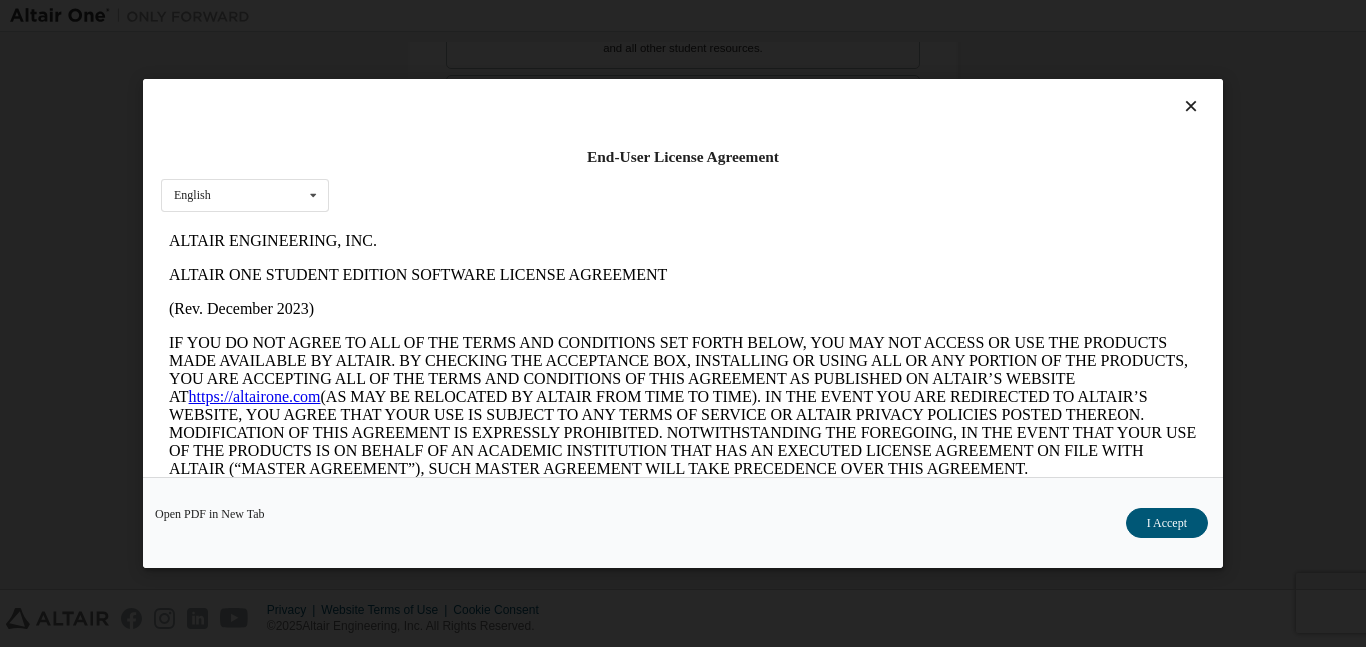 scroll, scrollTop: 0, scrollLeft: 0, axis: both 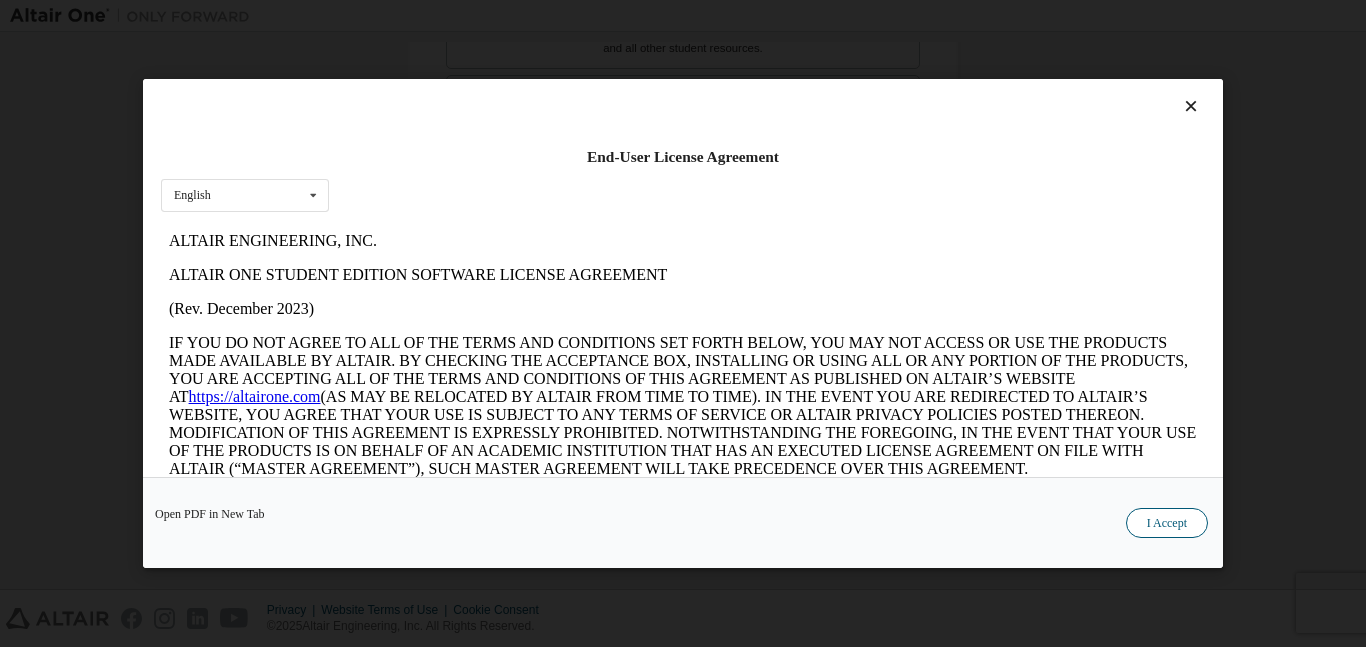 click on "I Accept" at bounding box center (1167, 523) 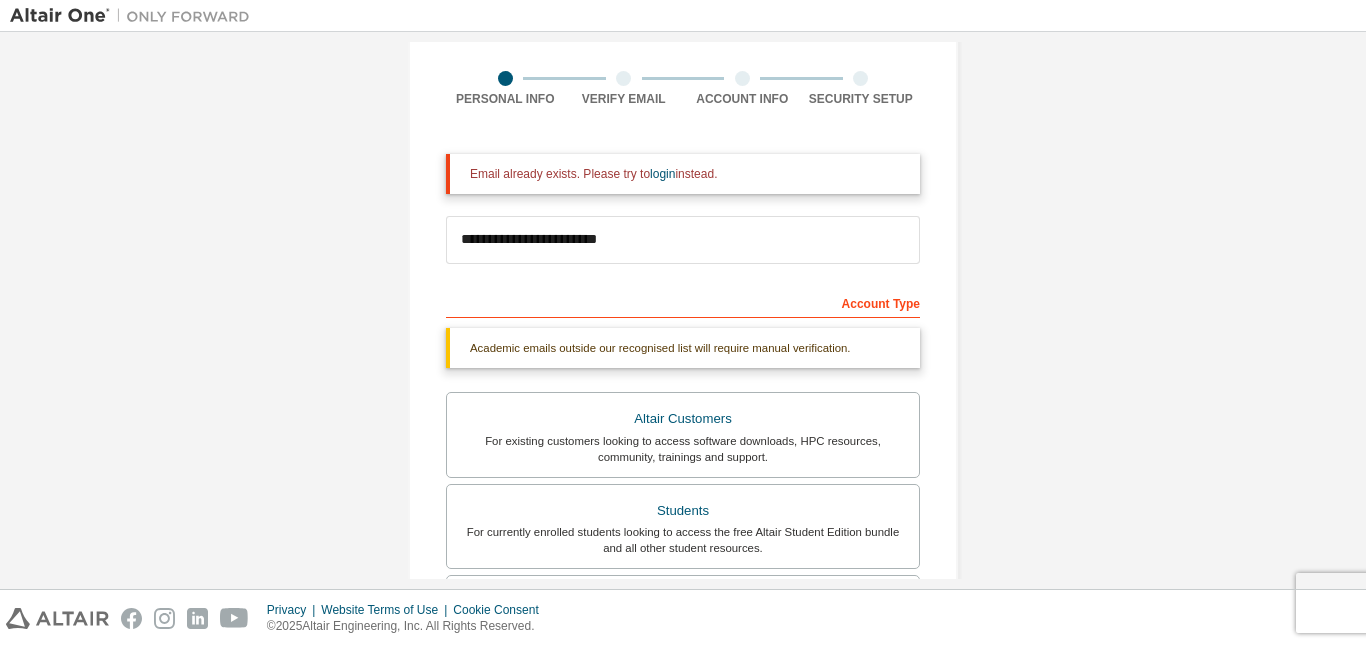 scroll, scrollTop: 0, scrollLeft: 0, axis: both 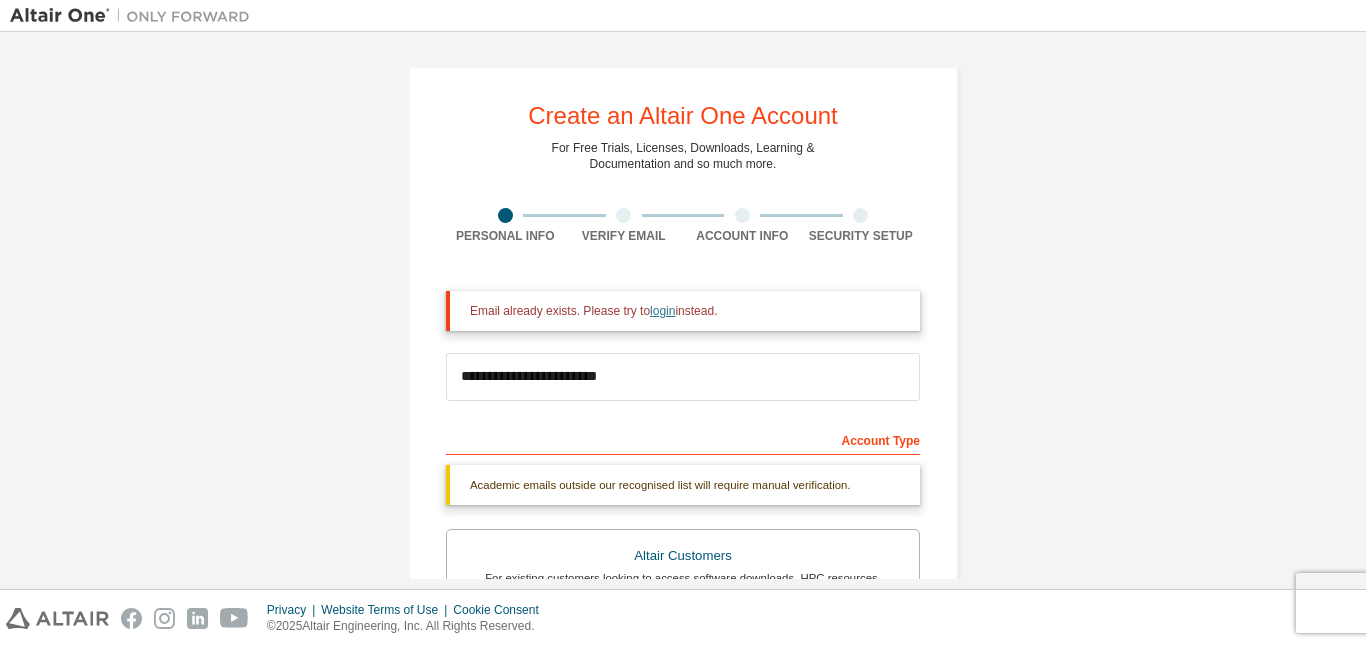 click on "login" at bounding box center [662, 311] 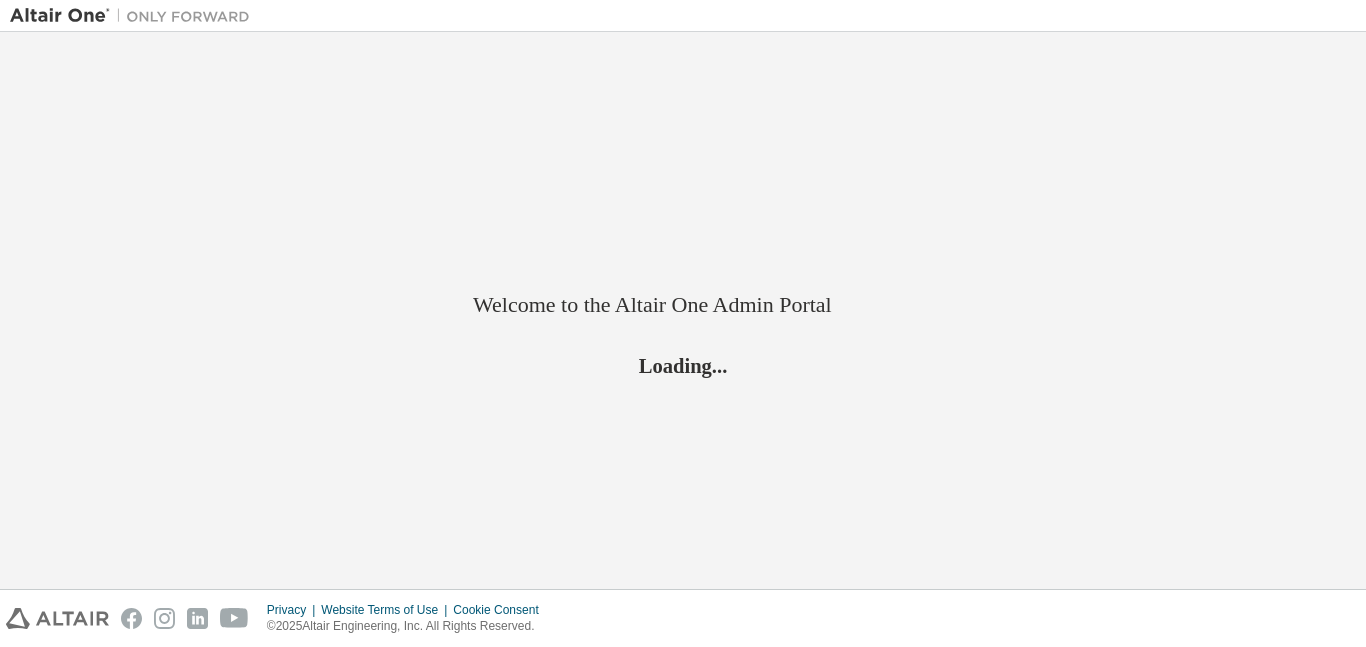 scroll, scrollTop: 0, scrollLeft: 0, axis: both 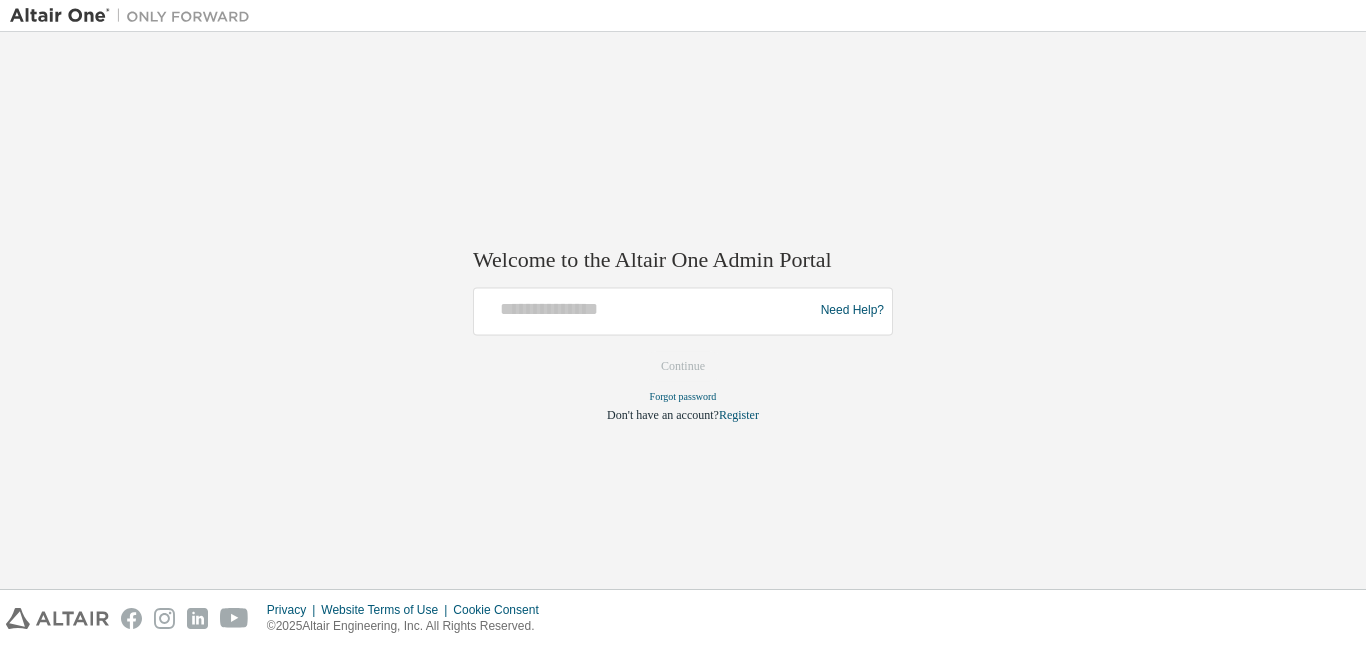 click at bounding box center [646, 311] 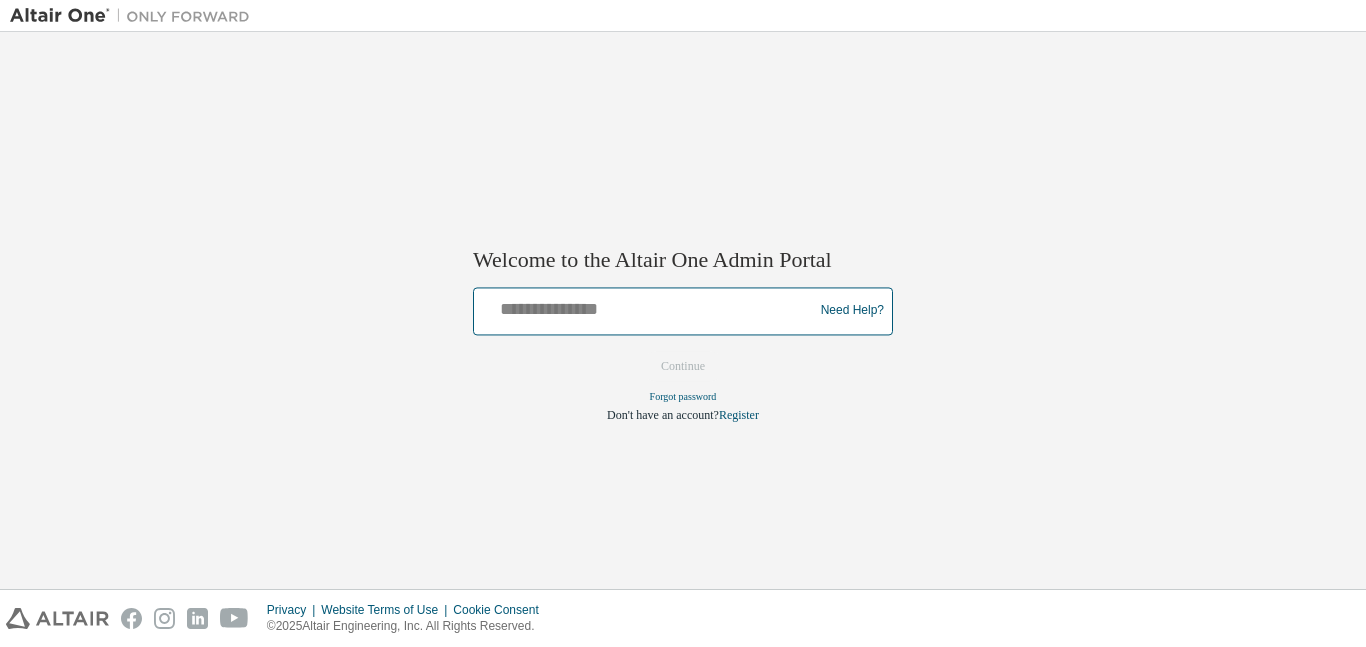 click at bounding box center (646, 306) 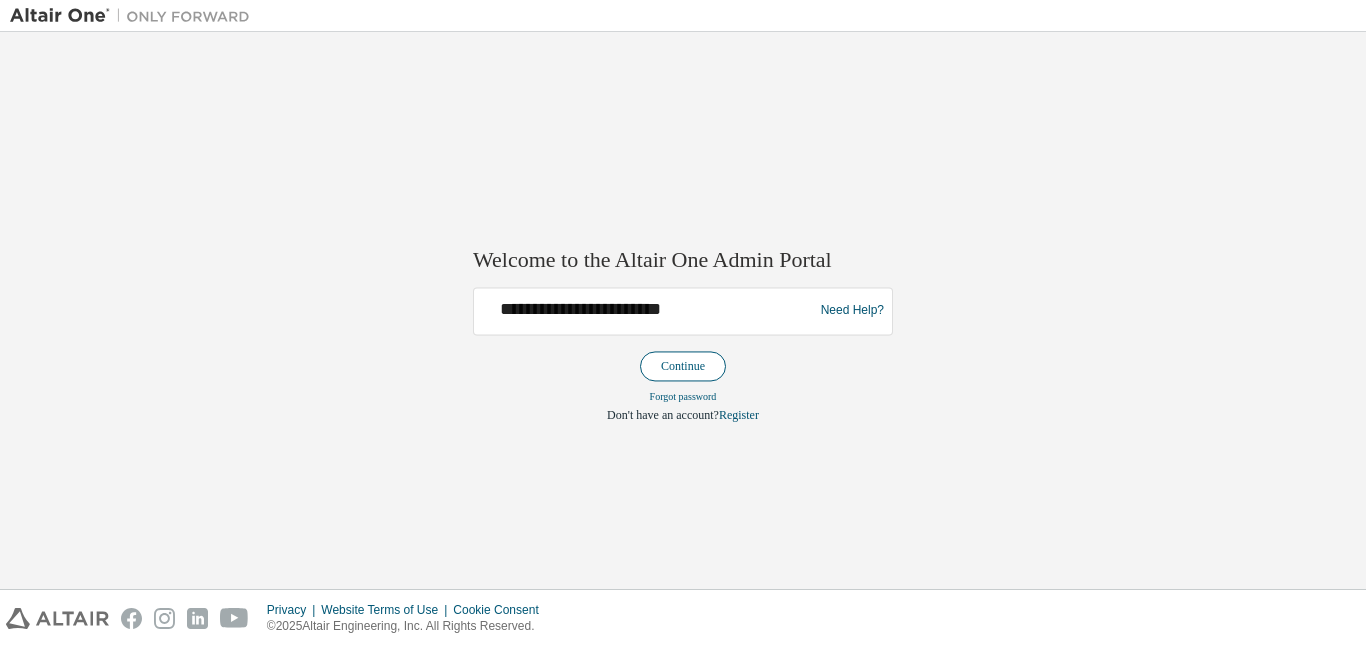 click on "Continue" at bounding box center [683, 366] 